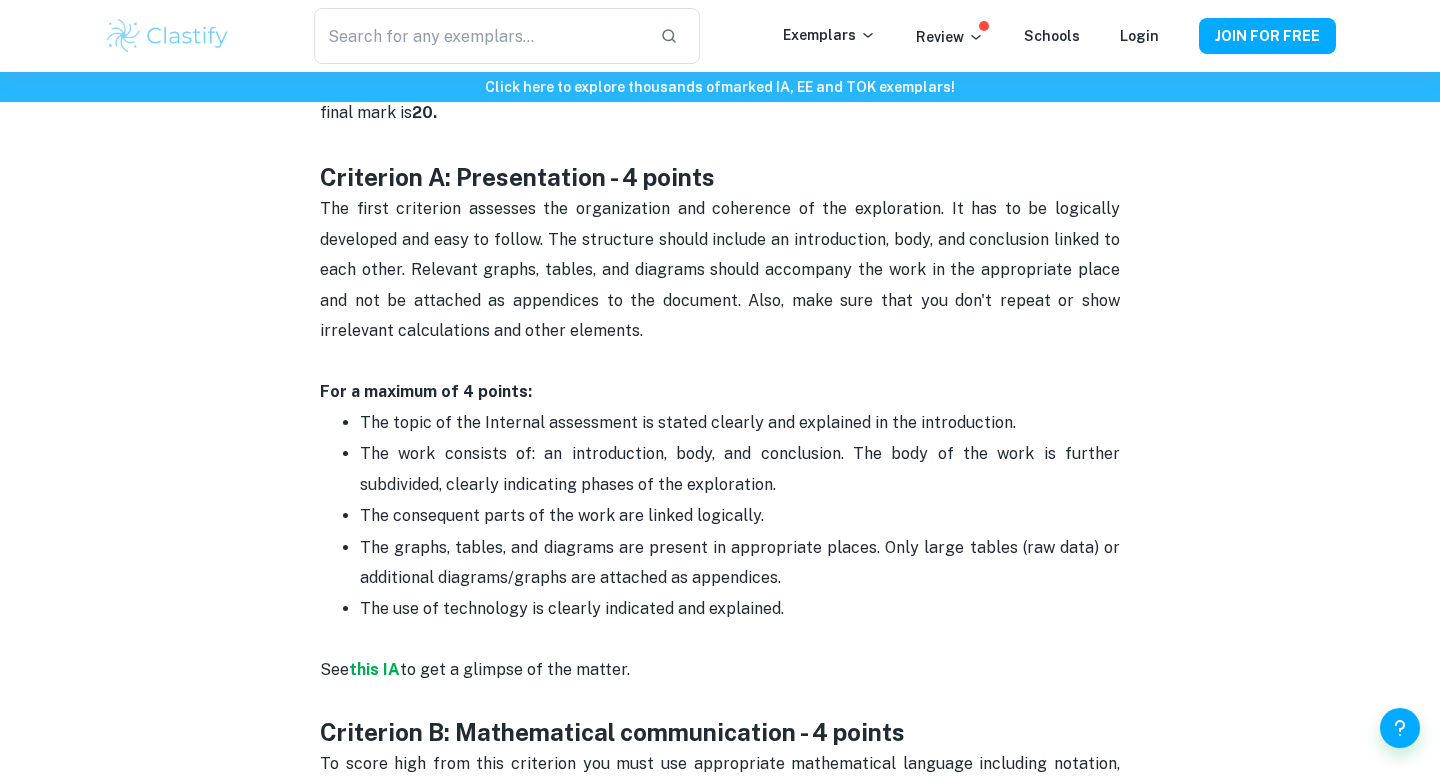 scroll, scrollTop: 930, scrollLeft: 0, axis: vertical 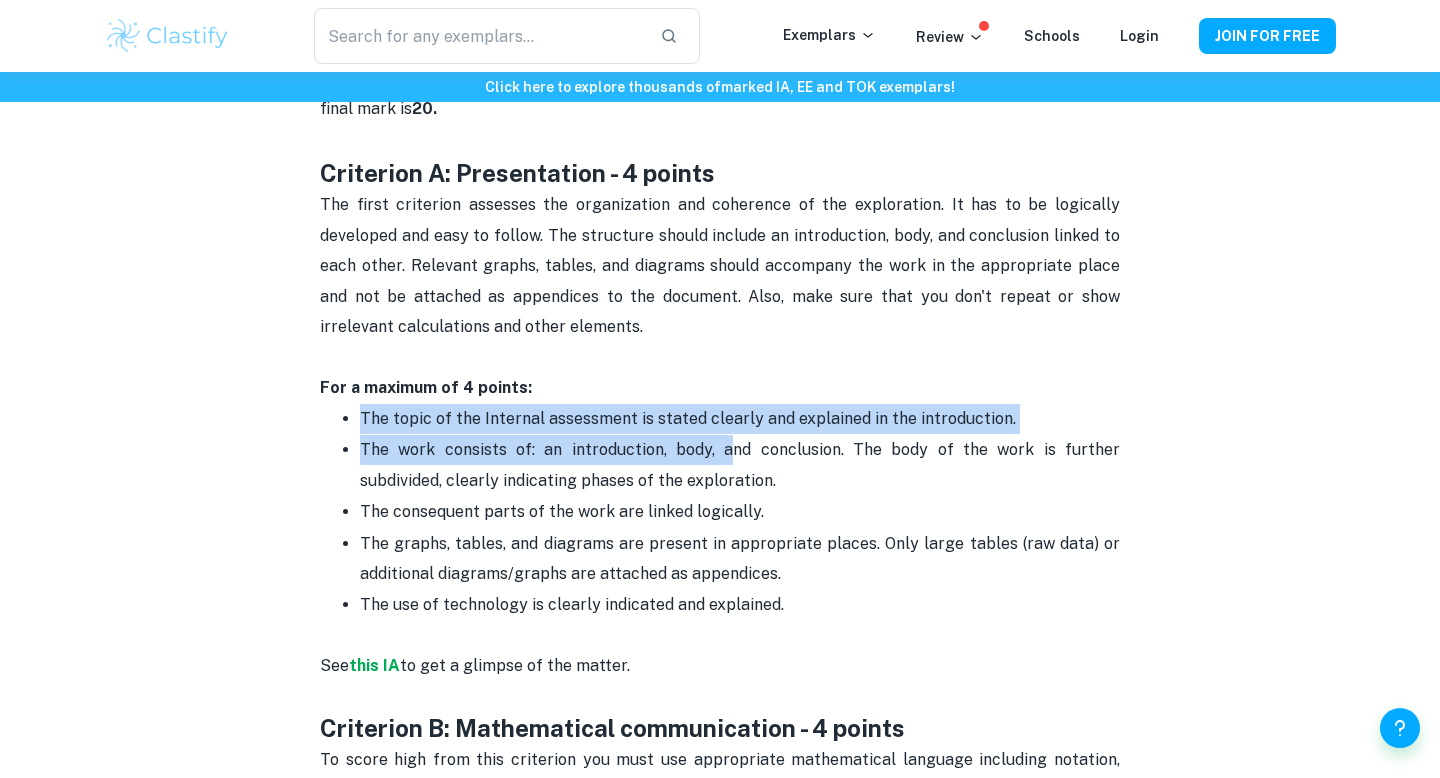 drag, startPoint x: 372, startPoint y: 410, endPoint x: 692, endPoint y: 443, distance: 321.69705 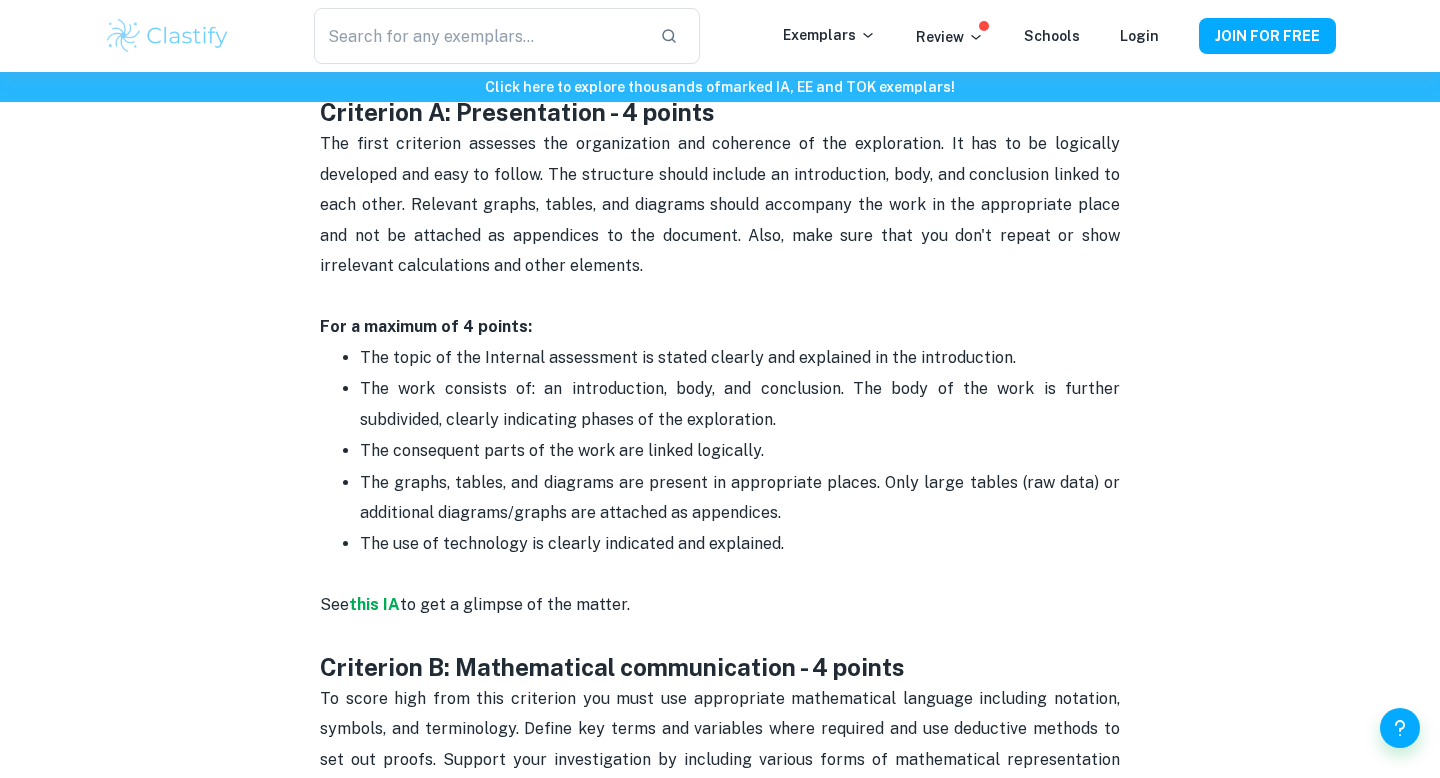 scroll, scrollTop: 992, scrollLeft: 0, axis: vertical 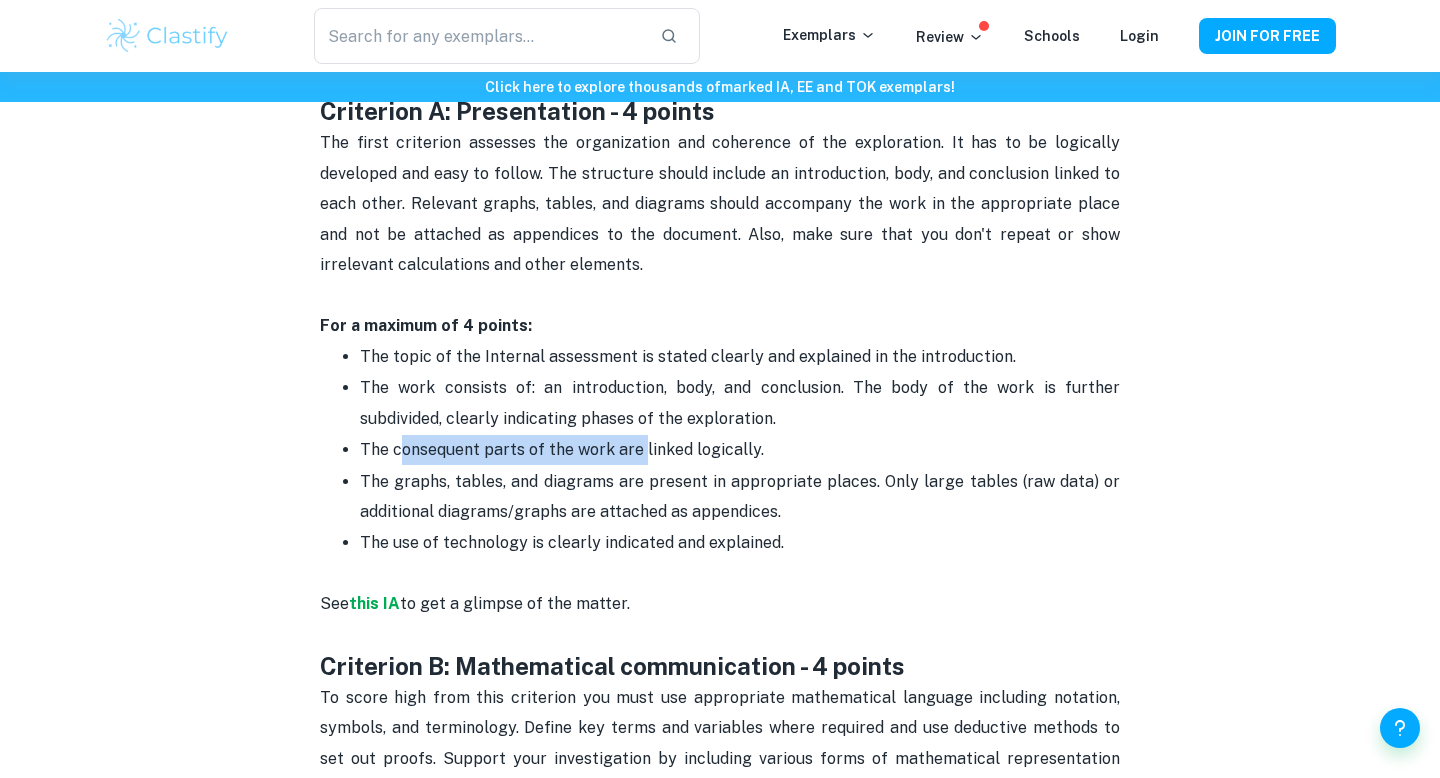 drag, startPoint x: 397, startPoint y: 439, endPoint x: 641, endPoint y: 439, distance: 244 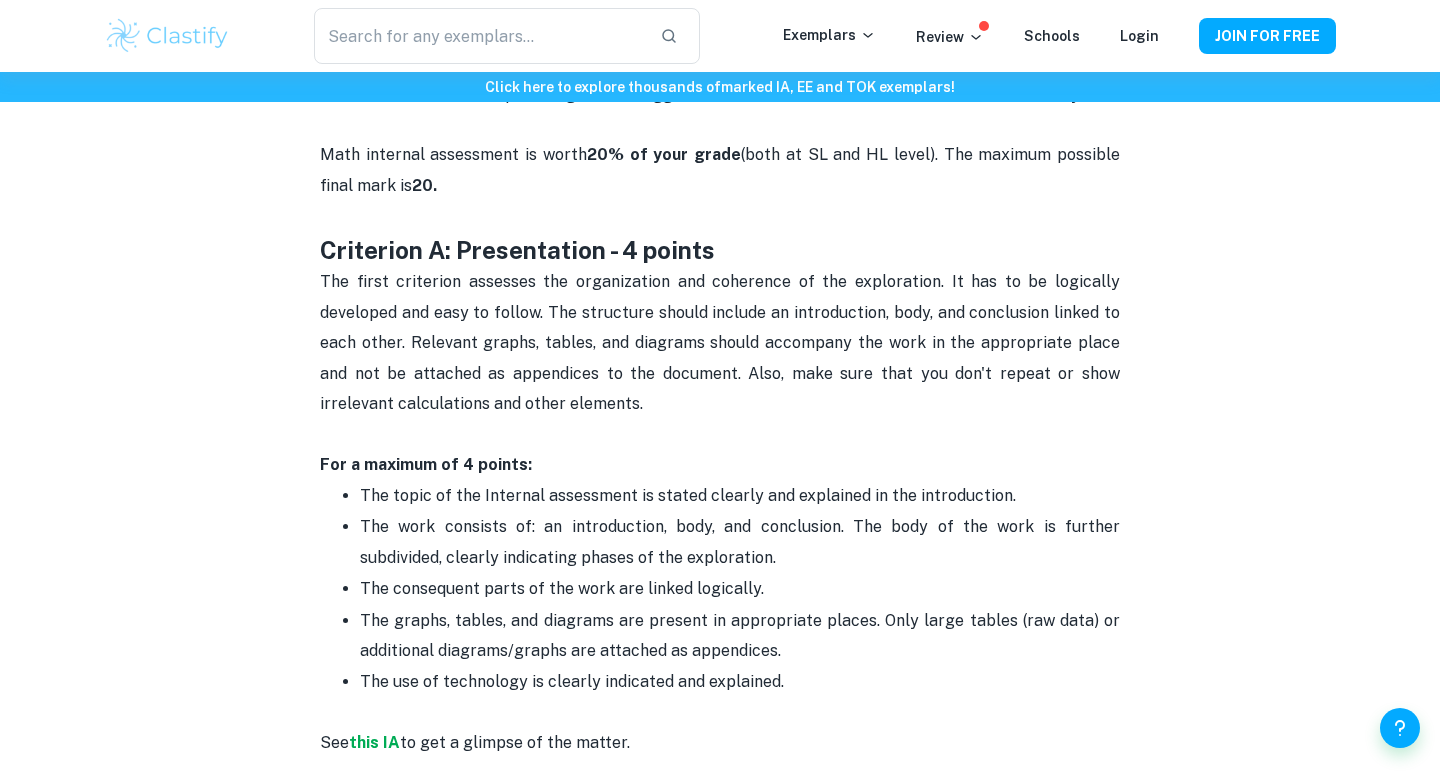 scroll, scrollTop: 854, scrollLeft: 0, axis: vertical 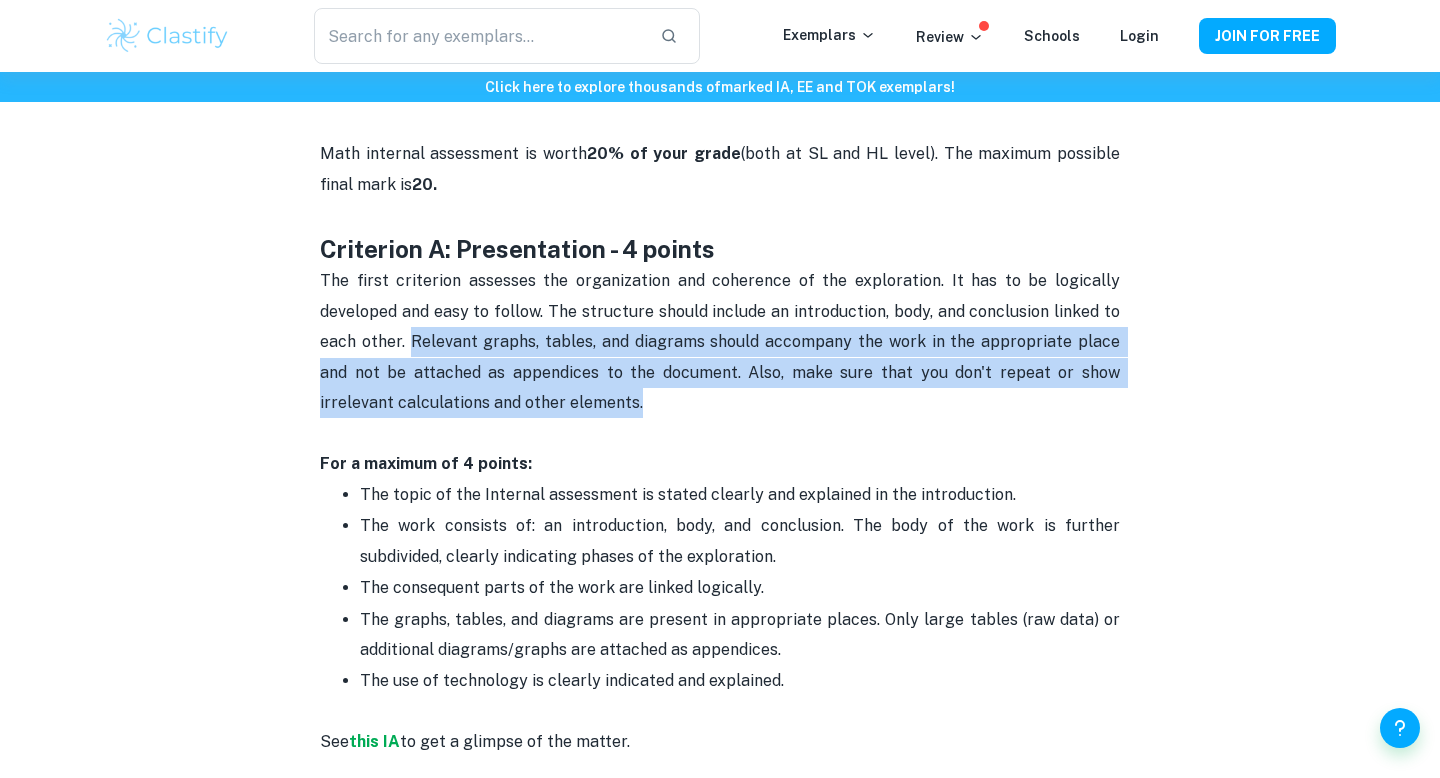 drag, startPoint x: 410, startPoint y: 333, endPoint x: 594, endPoint y: 405, distance: 197.58542 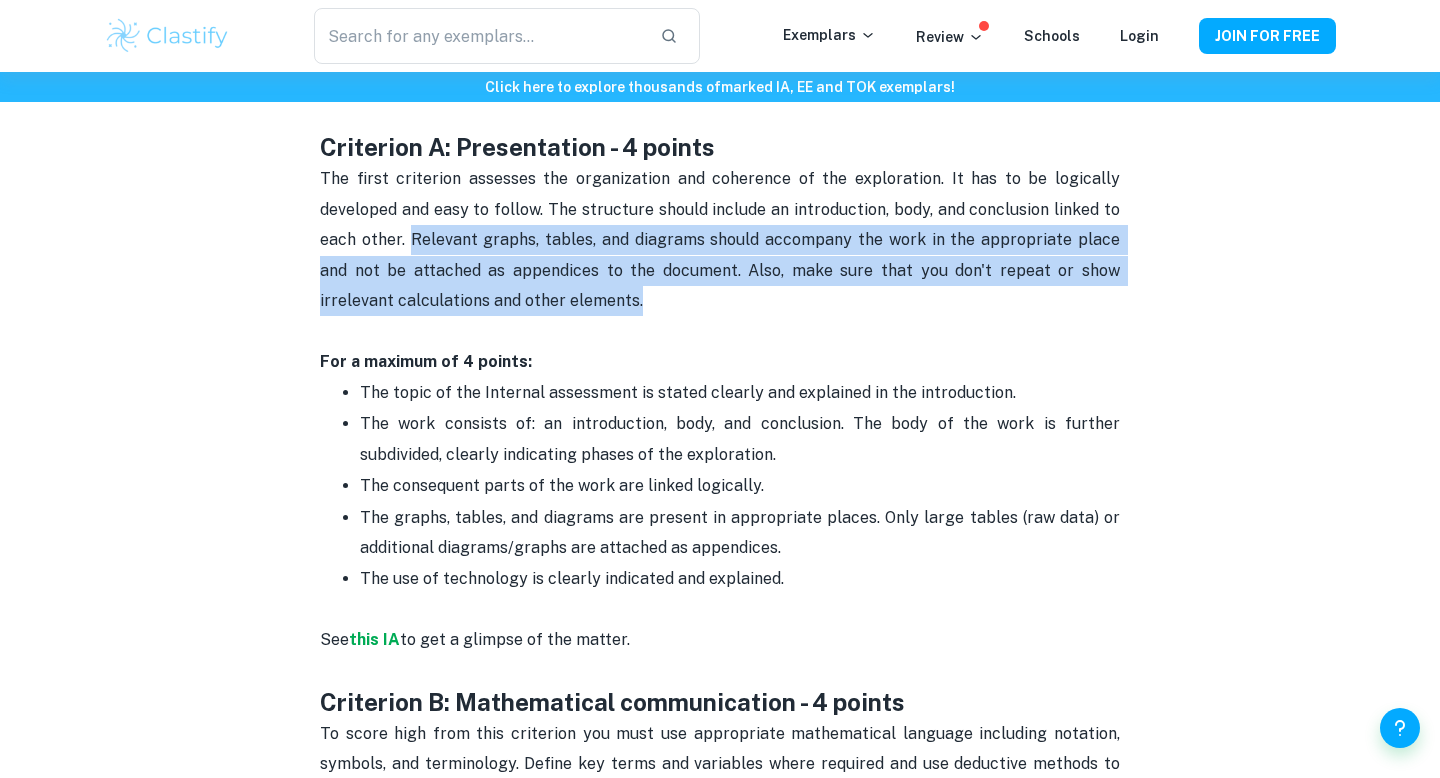 scroll, scrollTop: 1011, scrollLeft: 0, axis: vertical 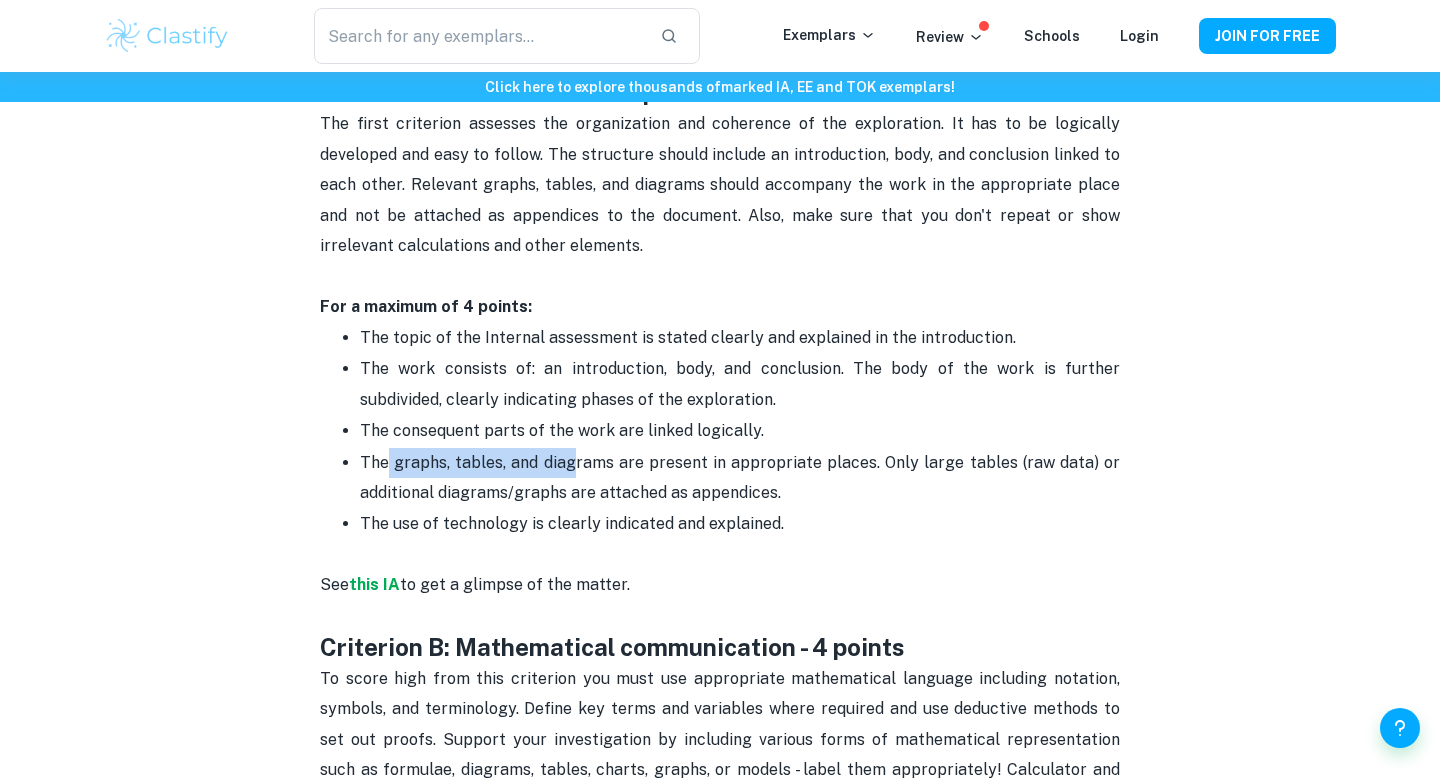 drag, startPoint x: 384, startPoint y: 463, endPoint x: 574, endPoint y: 464, distance: 190.00262 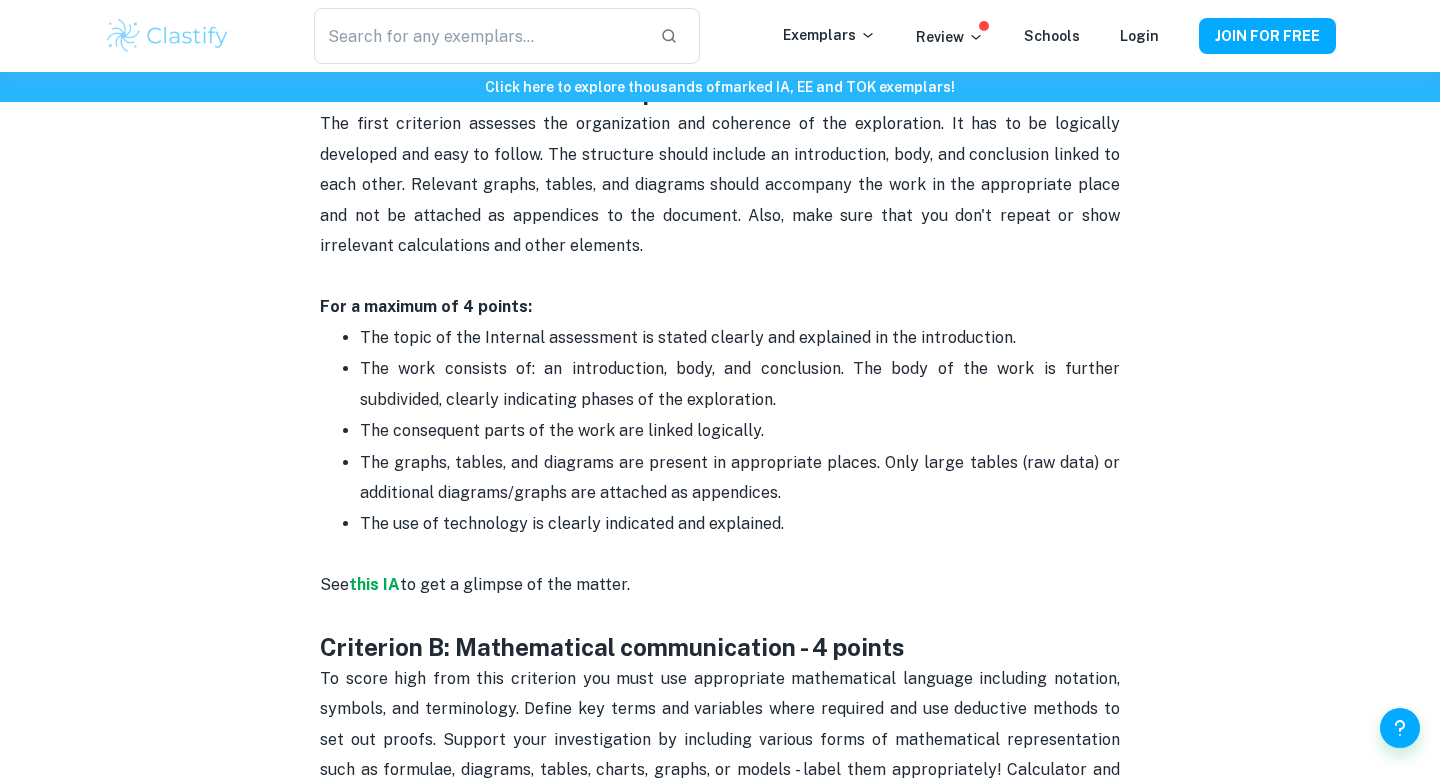 click on "The consequent parts of the work are linked logically." at bounding box center (740, 431) 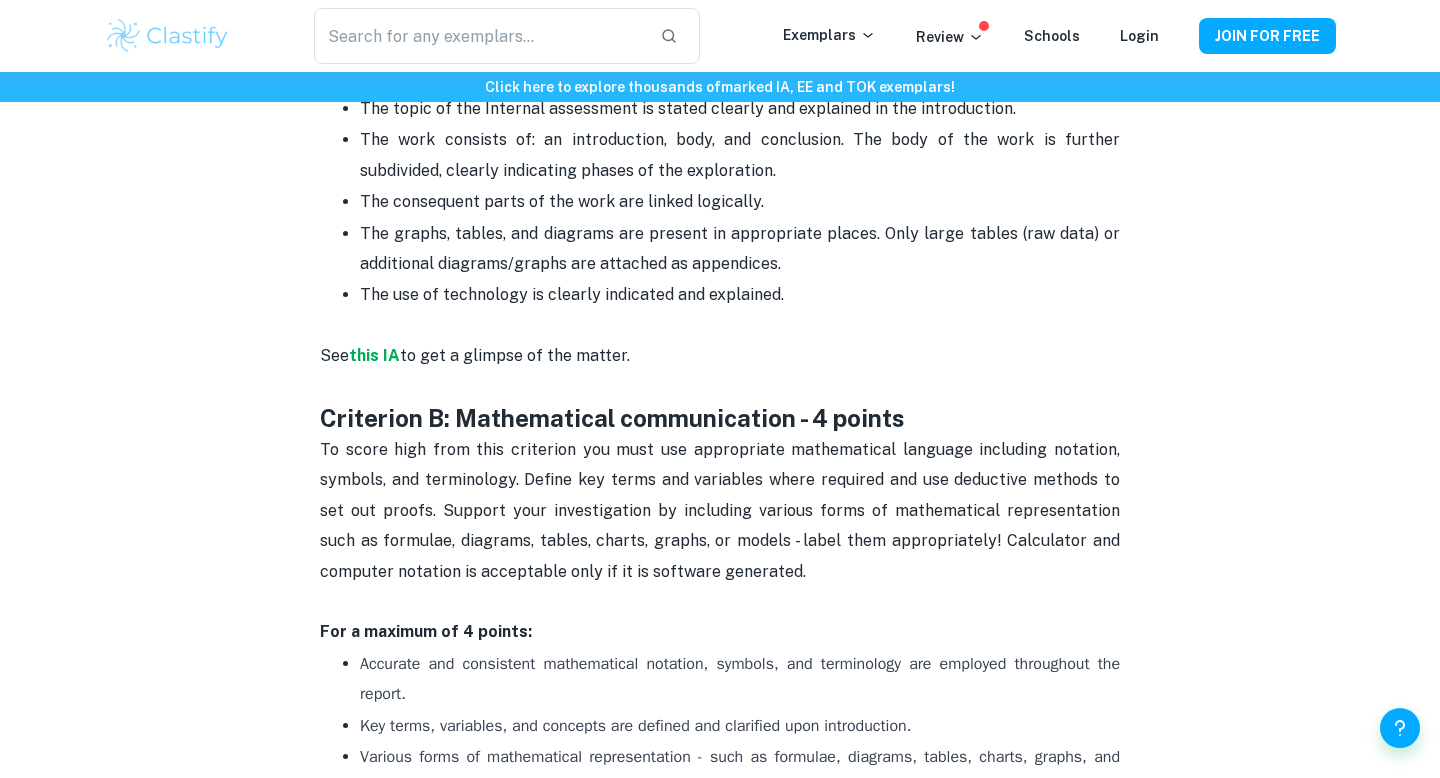 scroll, scrollTop: 1242, scrollLeft: 0, axis: vertical 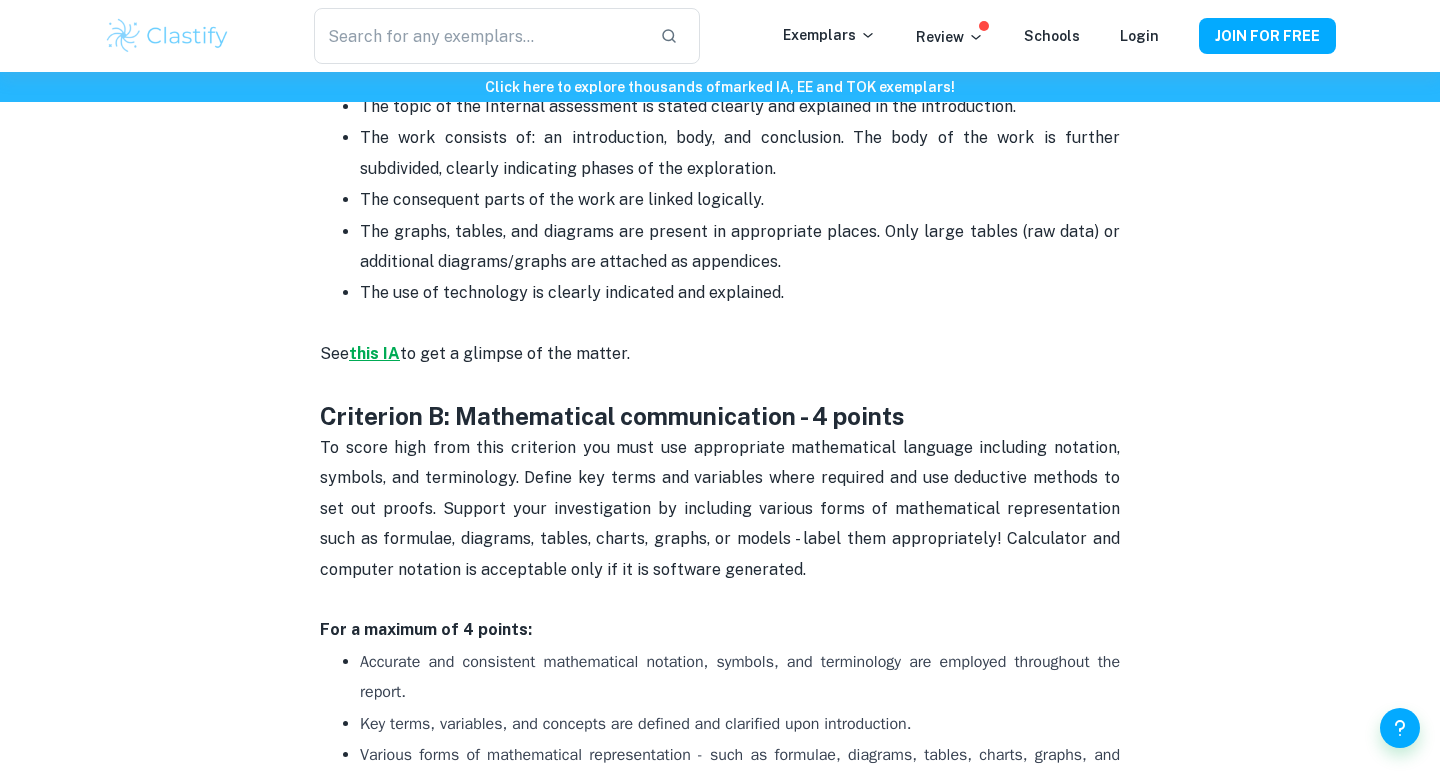 click on "this IA" at bounding box center (374, 353) 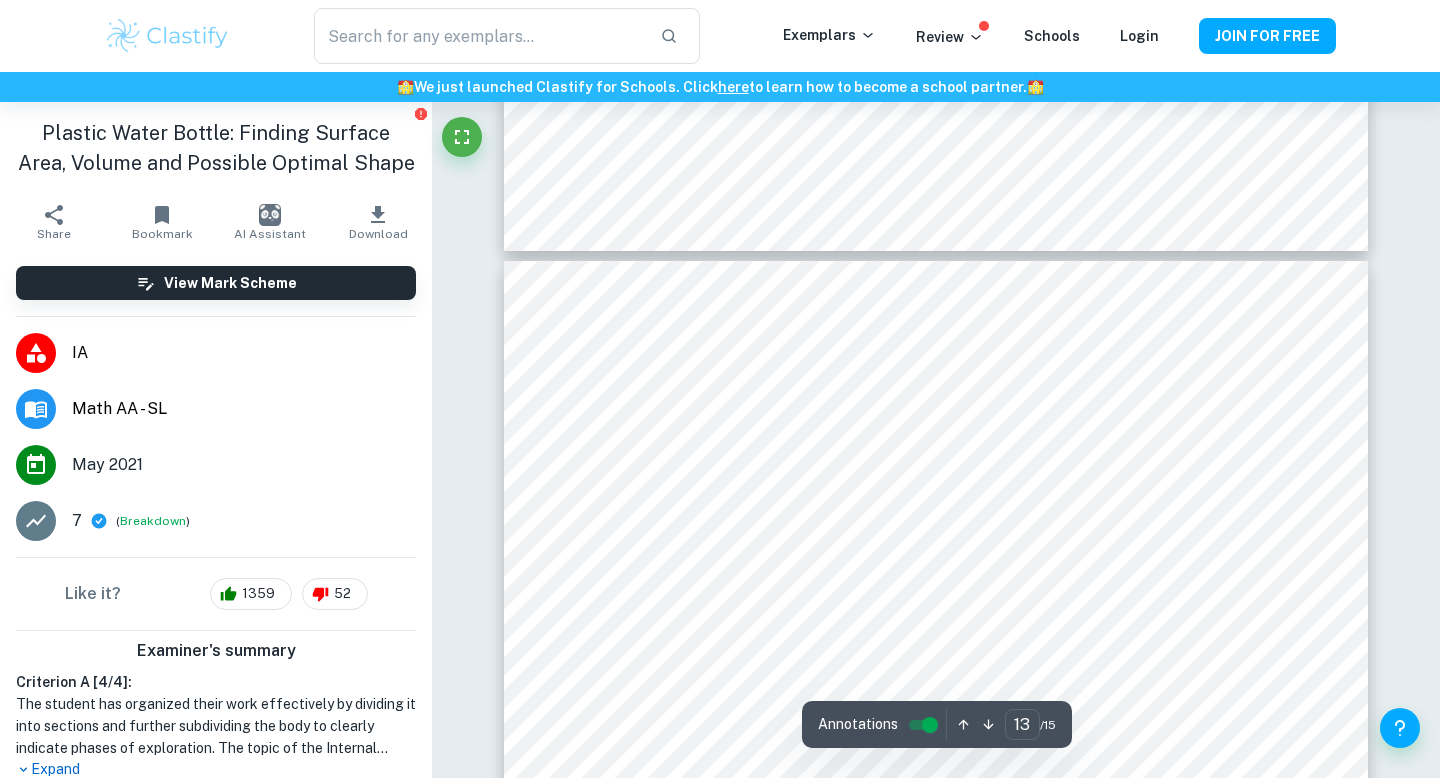 scroll, scrollTop: 15139, scrollLeft: 0, axis: vertical 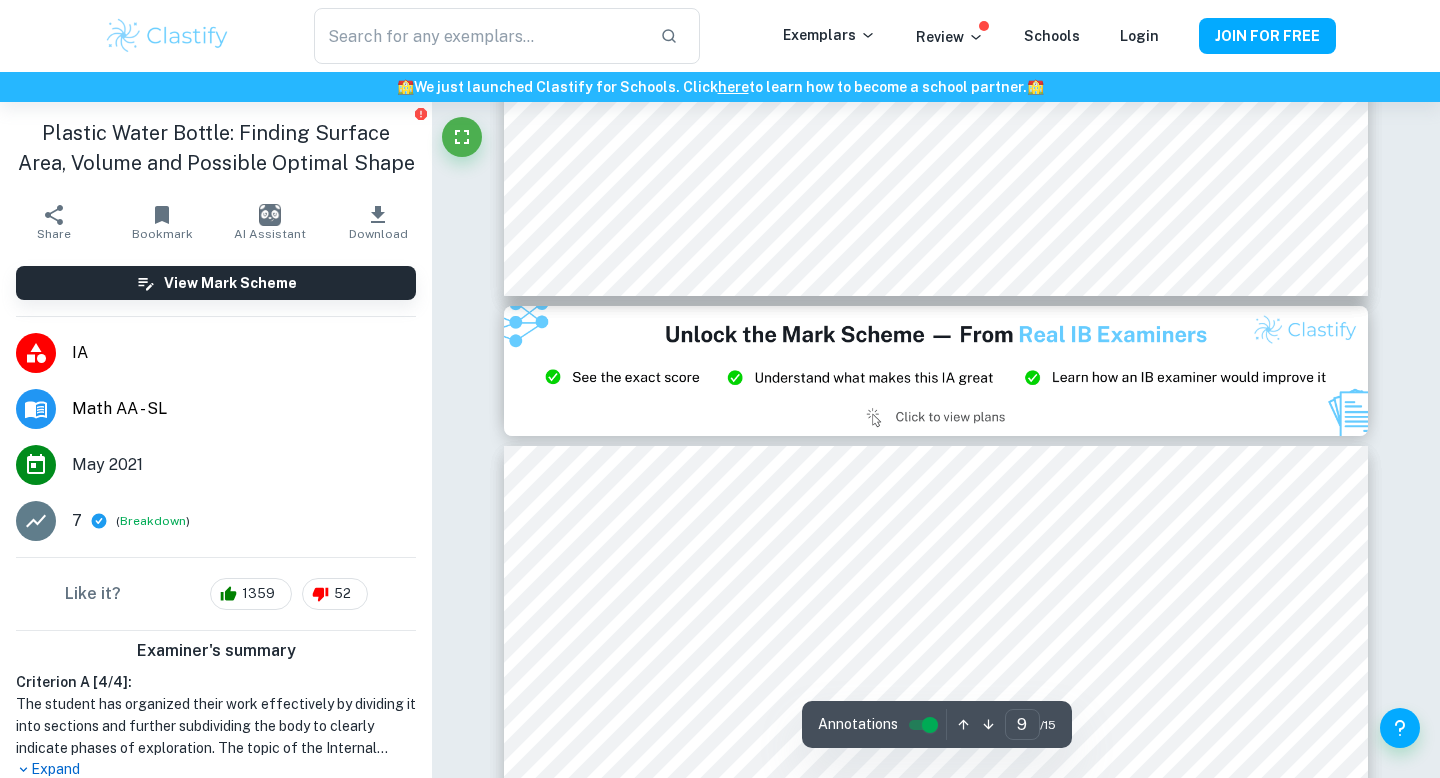 type on "8" 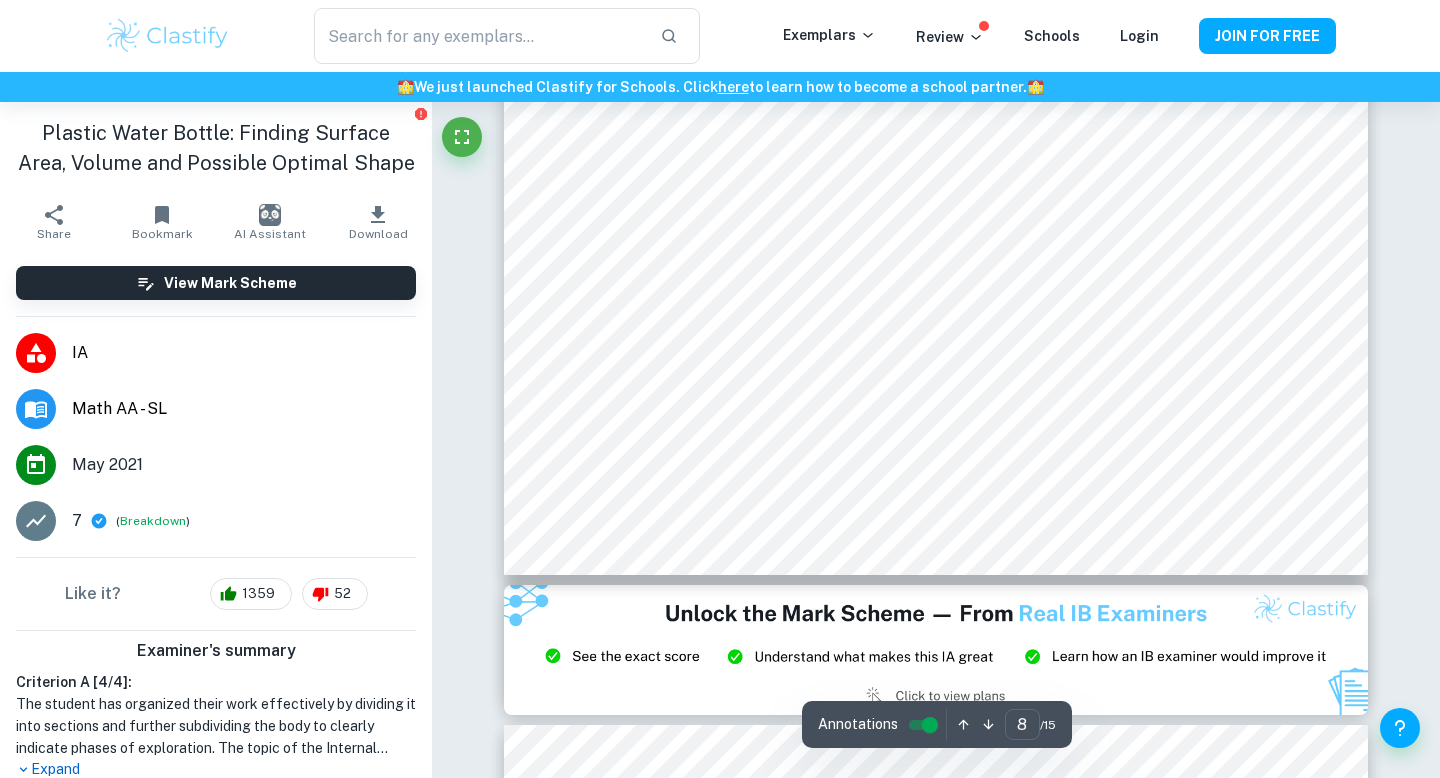 scroll, scrollTop: 9671, scrollLeft: 0, axis: vertical 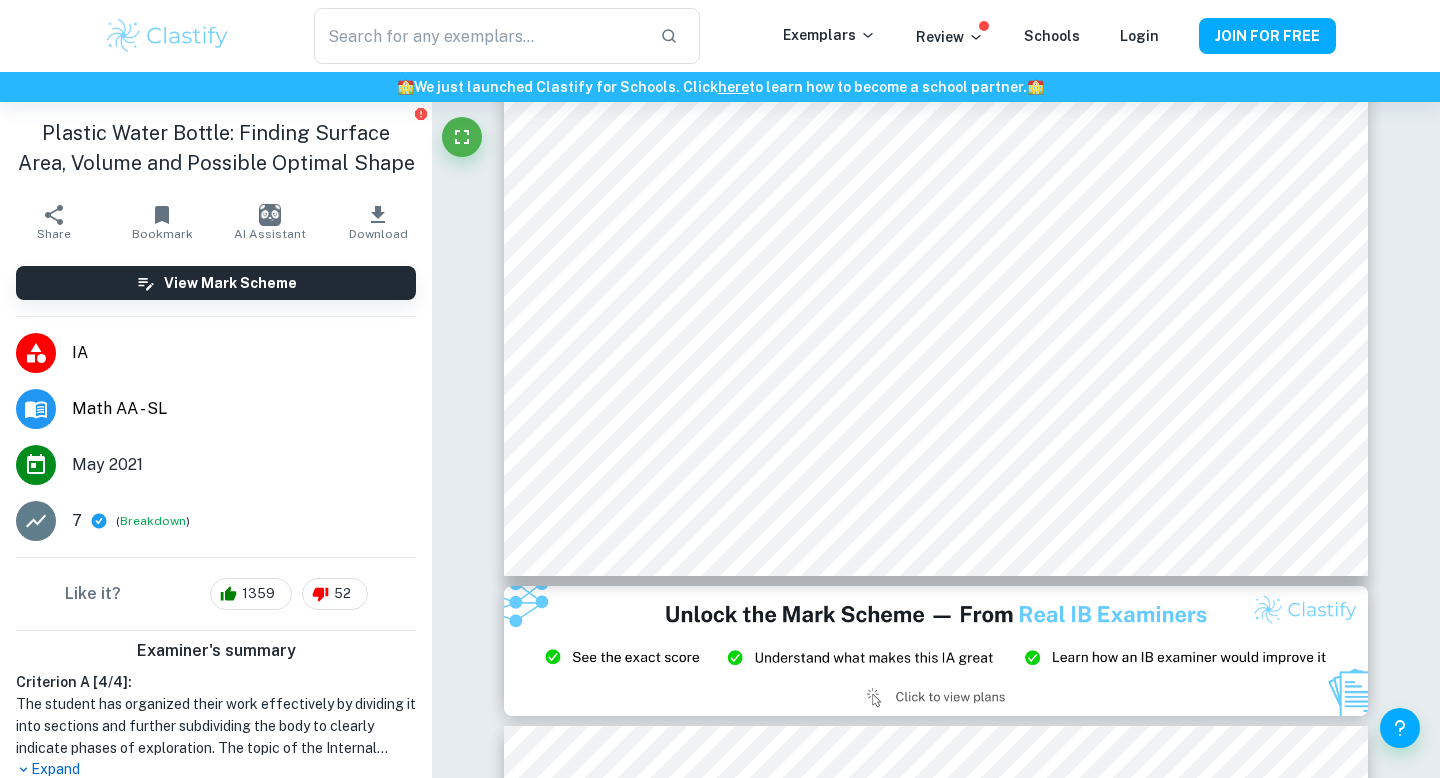 click on "Breakdown" at bounding box center [153, 521] 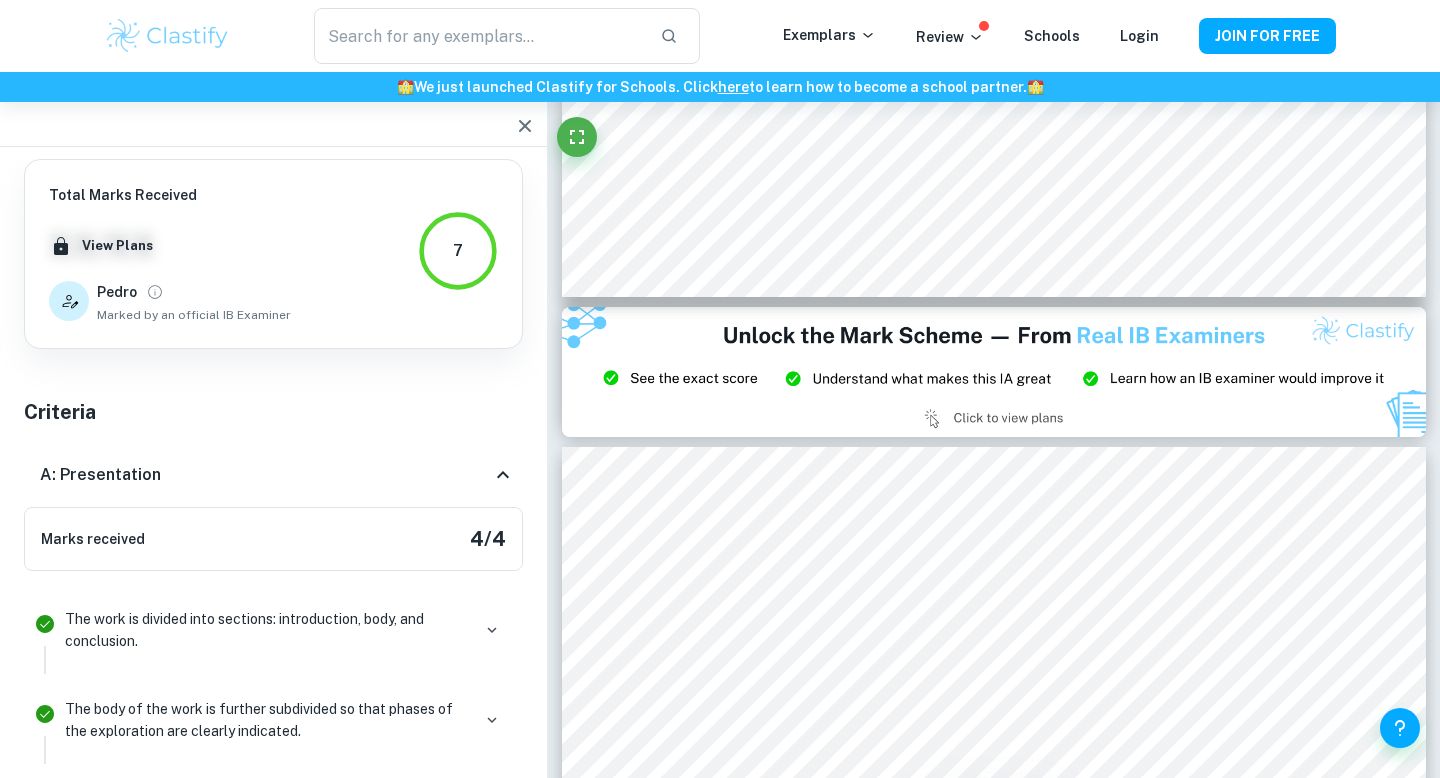 type on "8" 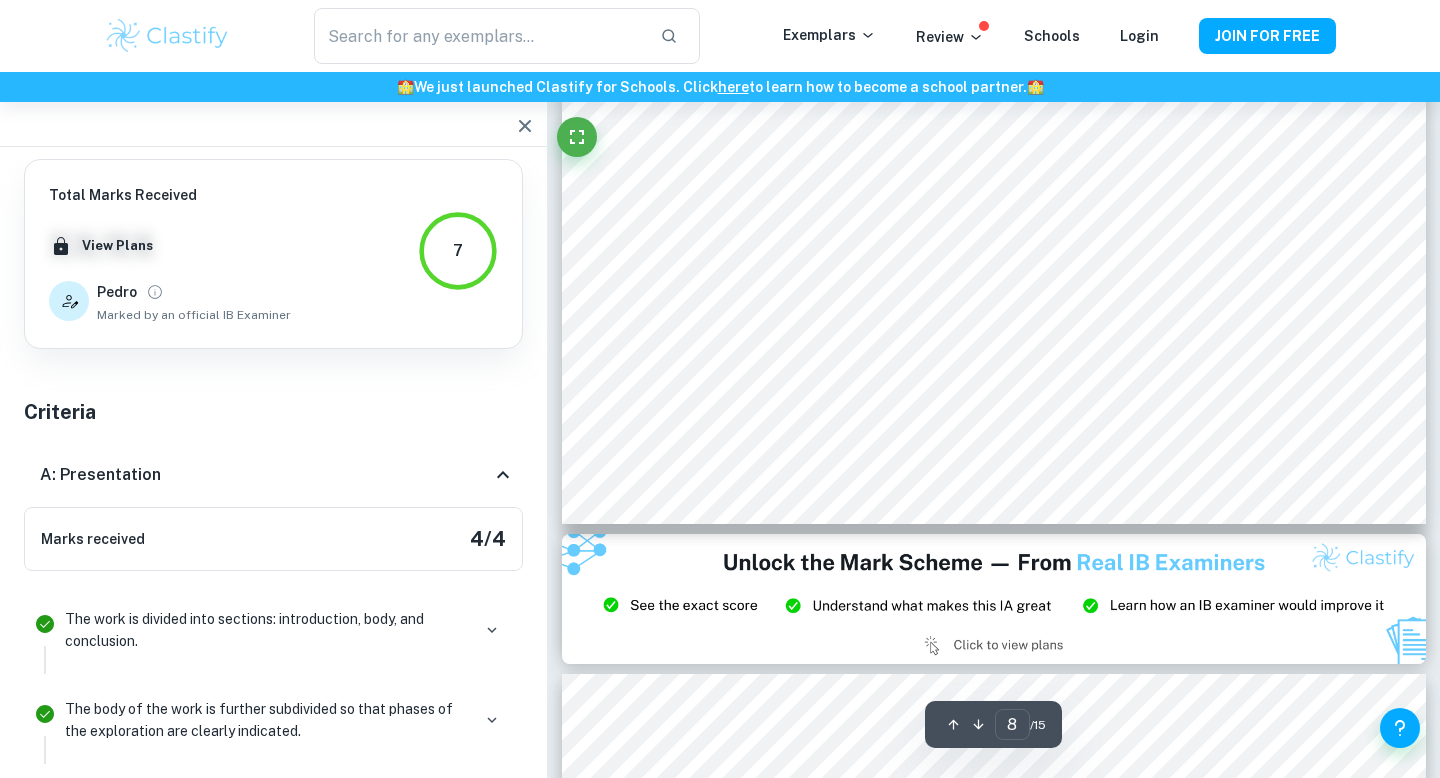 scroll, scrollTop: 9443, scrollLeft: 0, axis: vertical 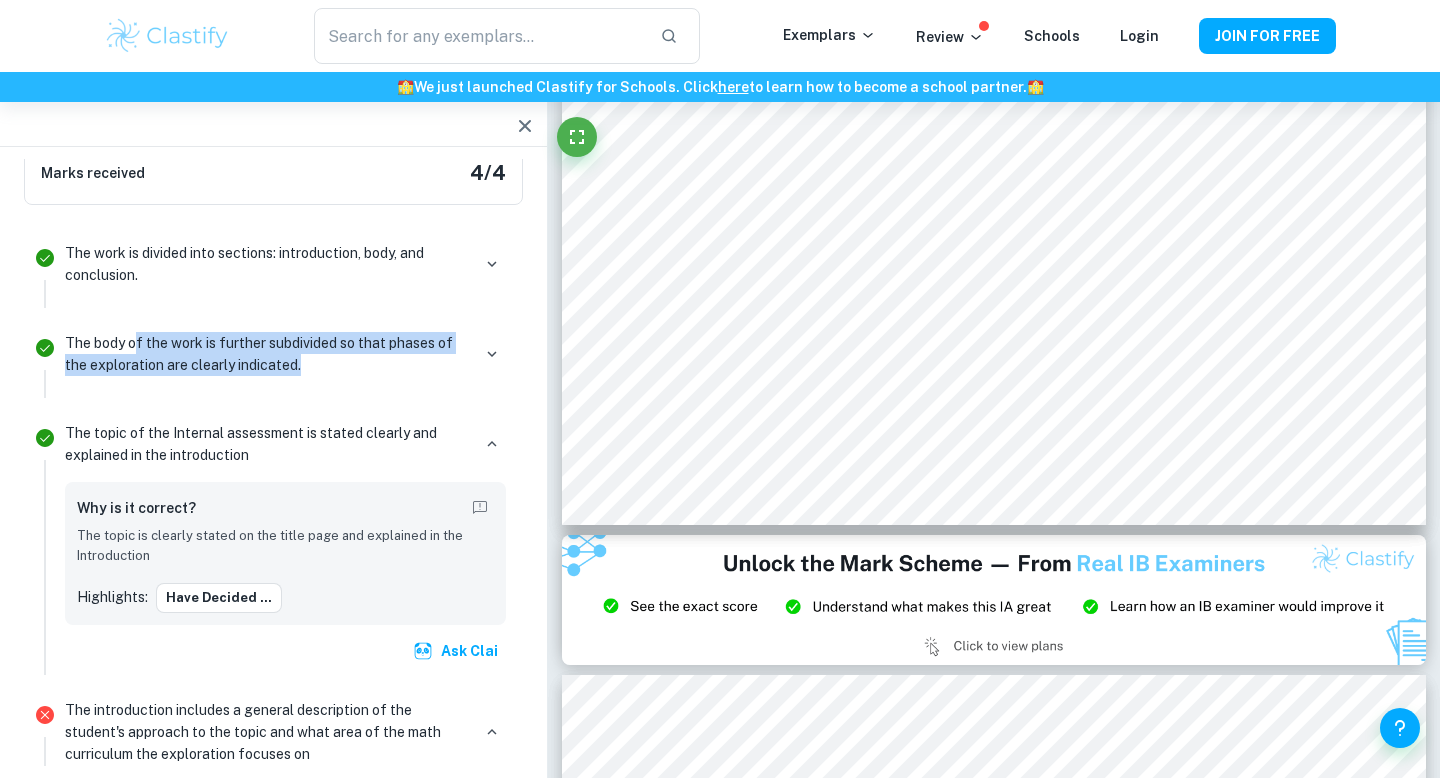 drag, startPoint x: 132, startPoint y: 347, endPoint x: 325, endPoint y: 364, distance: 193.74725 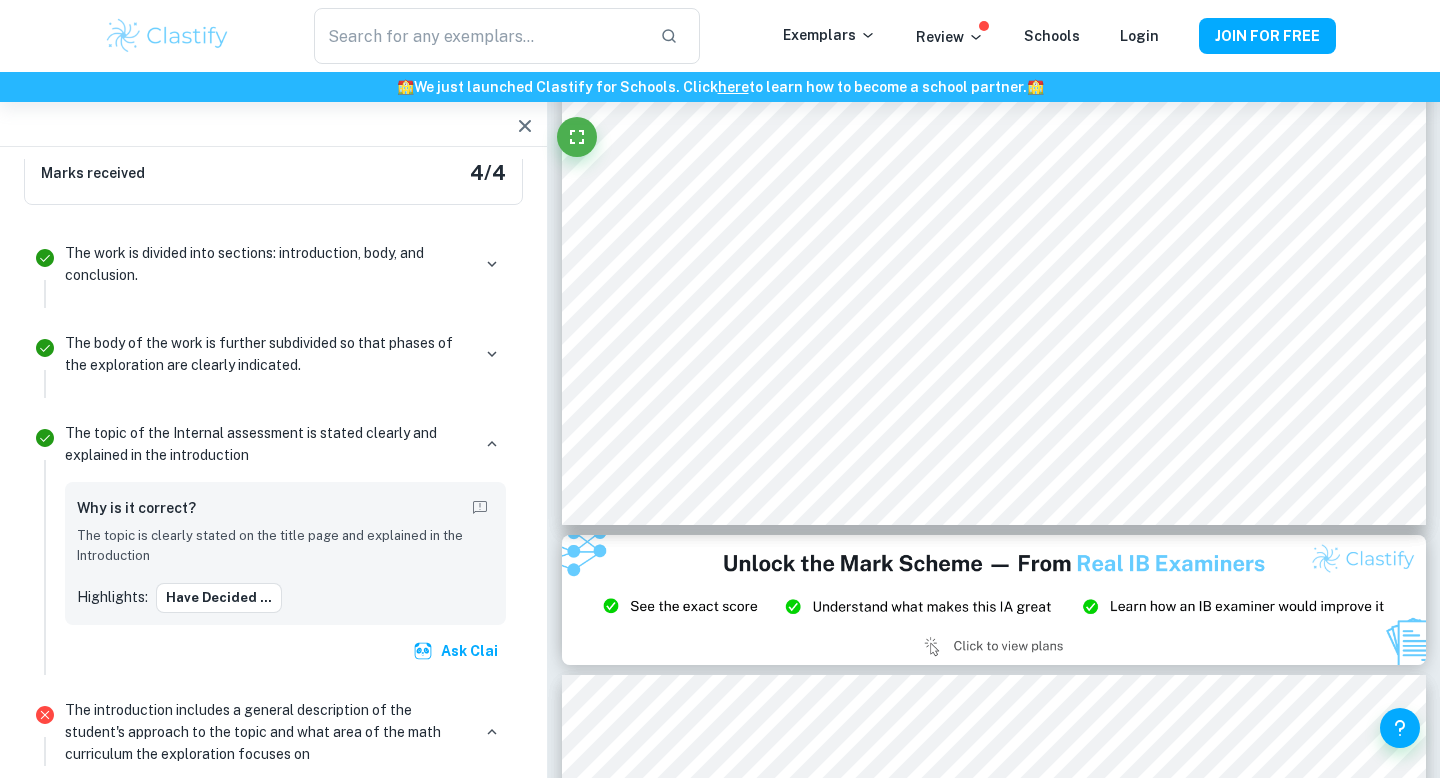 click on "The body of the work is further subdivided so that phases of the exploration are clearly indicated." at bounding box center (267, 354) 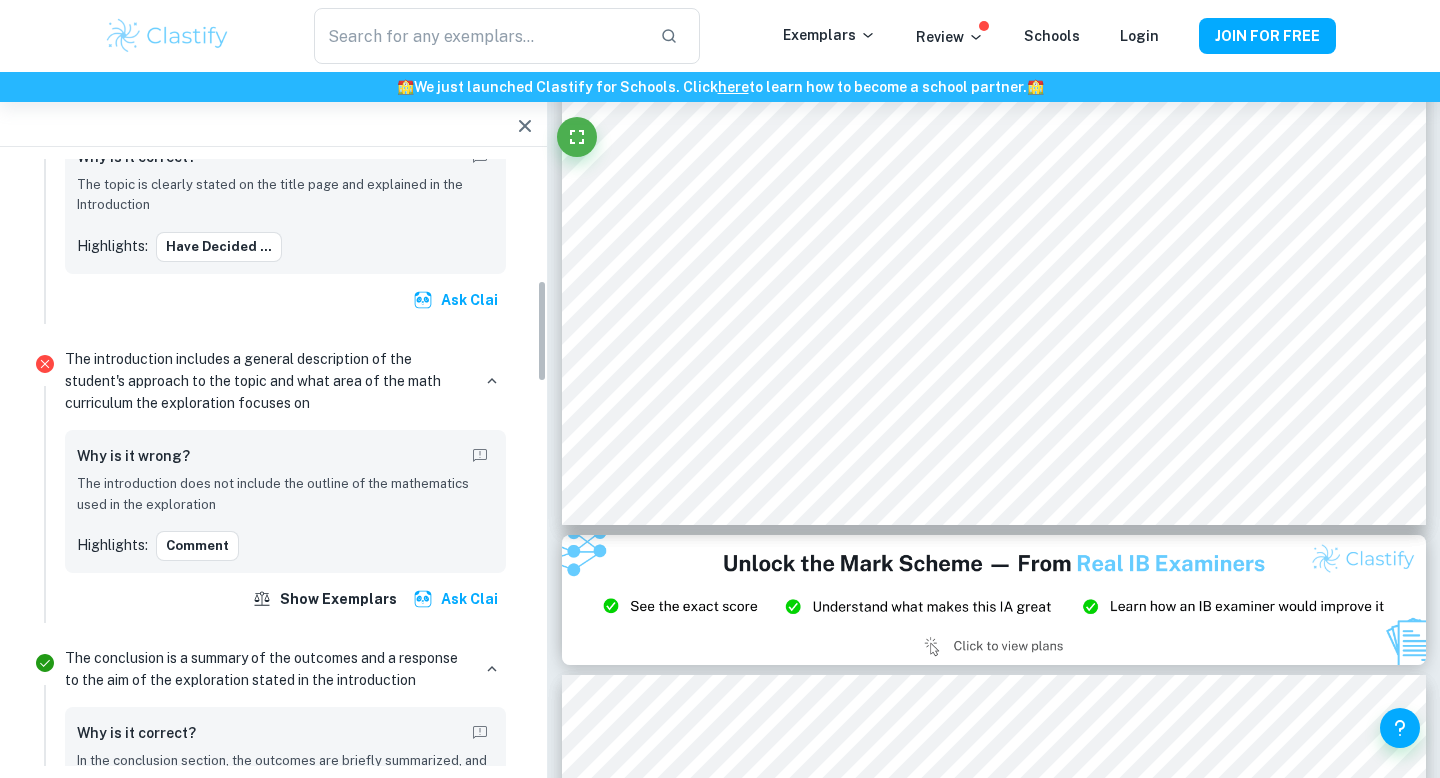 scroll, scrollTop: 719, scrollLeft: 0, axis: vertical 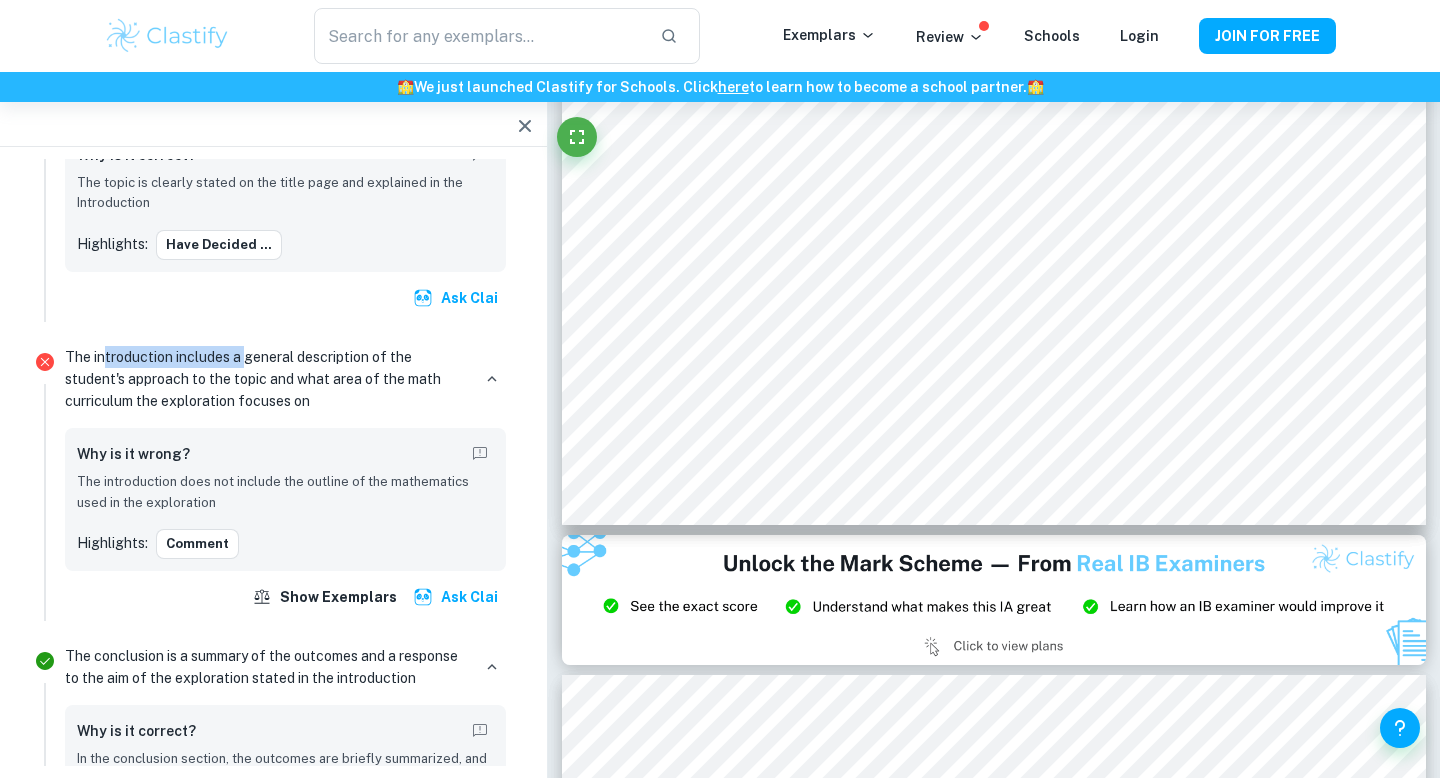 drag, startPoint x: 106, startPoint y: 362, endPoint x: 243, endPoint y: 360, distance: 137.0146 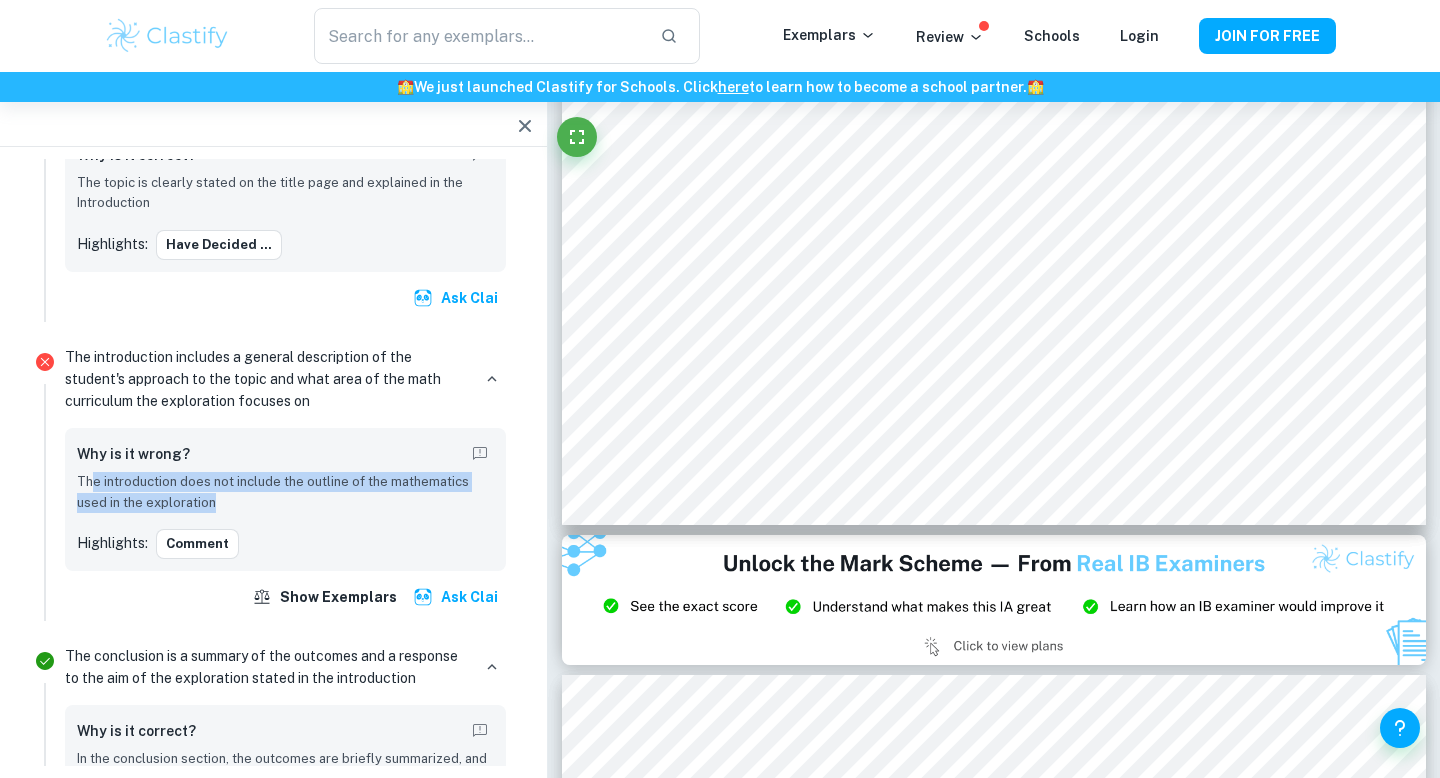 drag, startPoint x: 91, startPoint y: 475, endPoint x: 216, endPoint y: 507, distance: 129.031 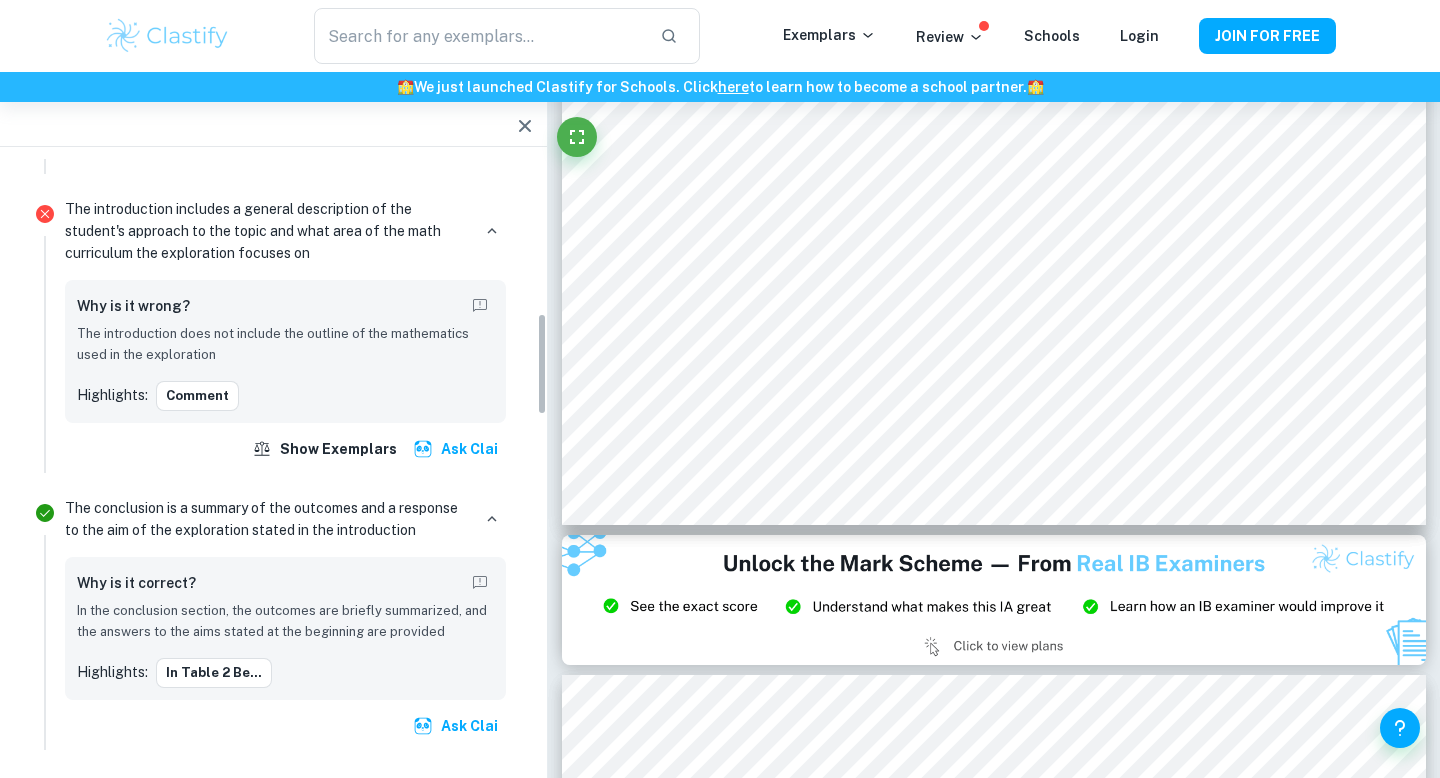 scroll, scrollTop: 973, scrollLeft: 0, axis: vertical 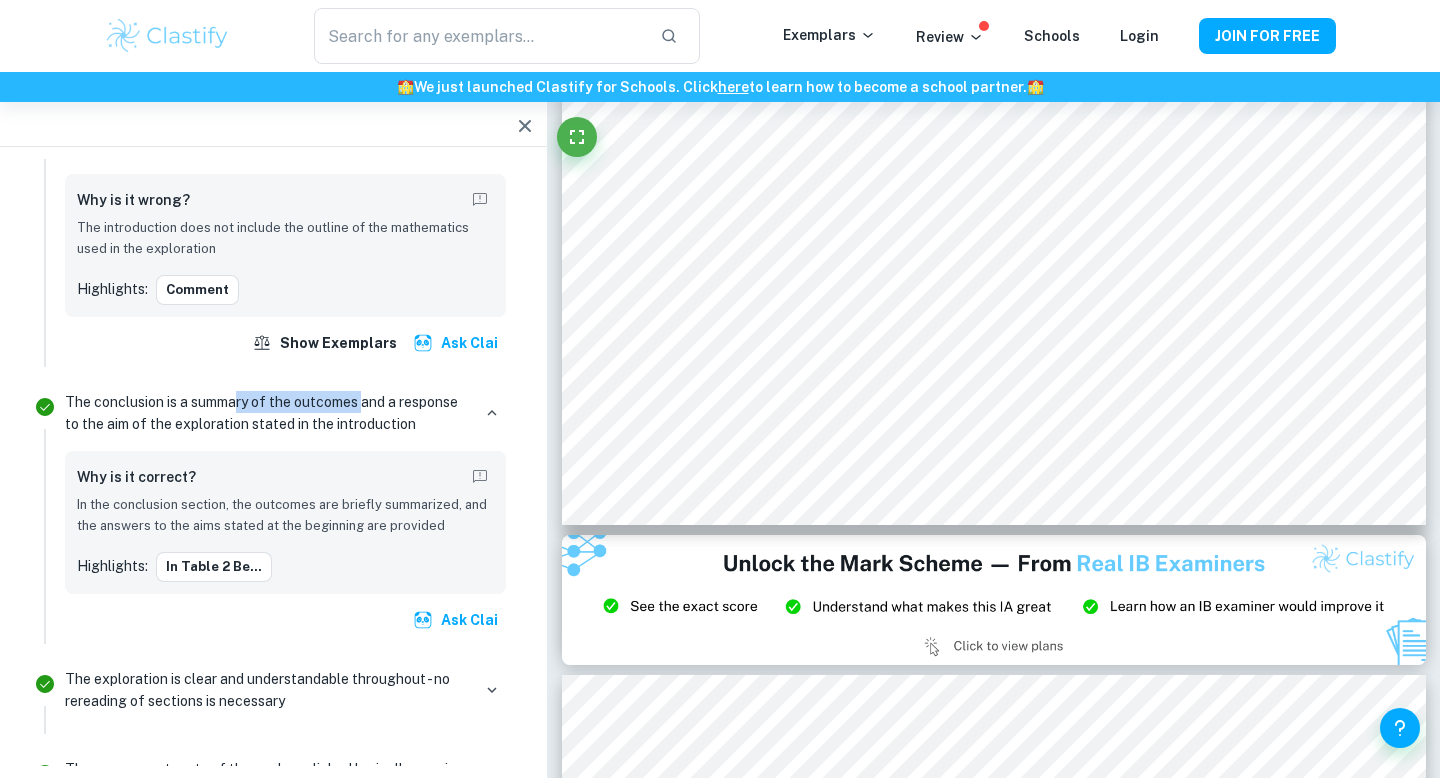 drag, startPoint x: 236, startPoint y: 412, endPoint x: 361, endPoint y: 411, distance: 125.004 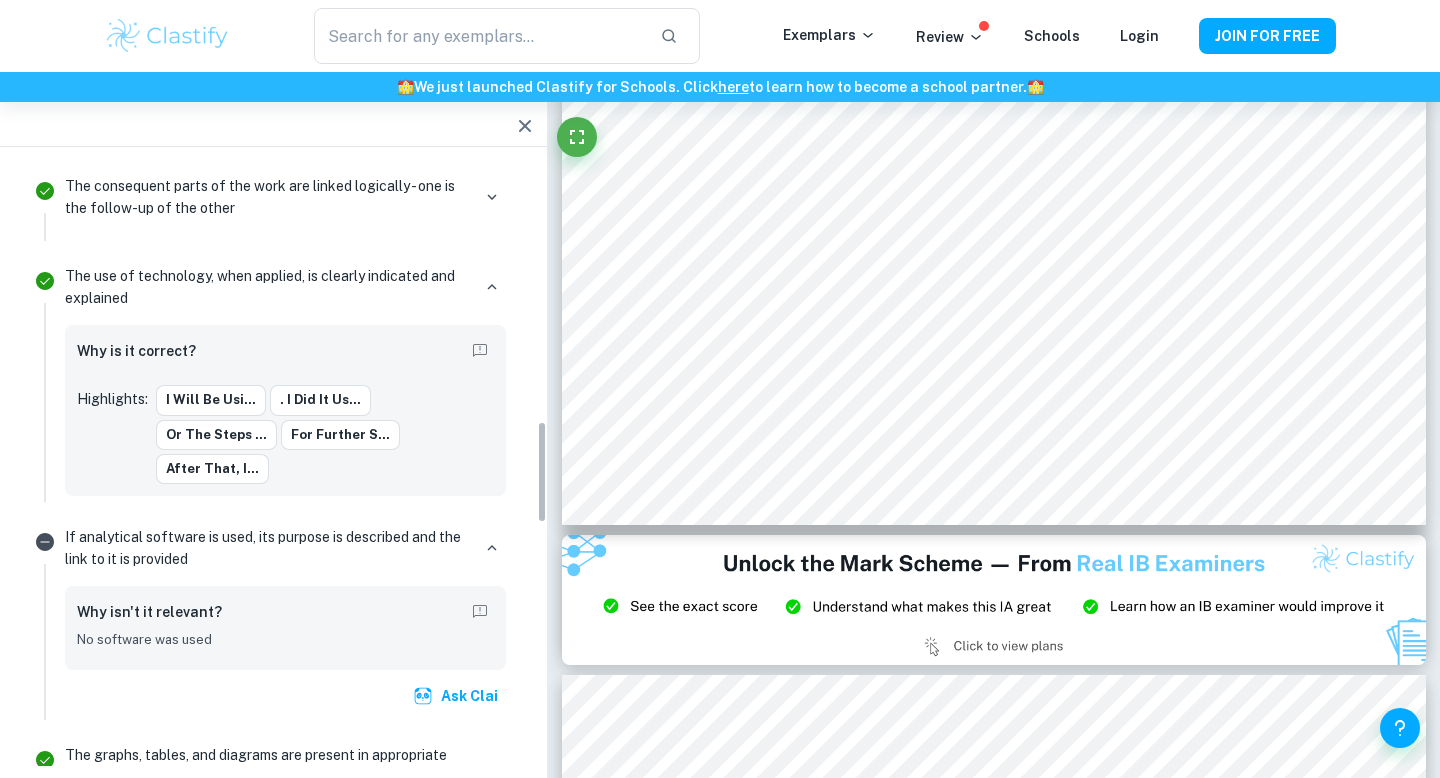 scroll, scrollTop: 1551, scrollLeft: 0, axis: vertical 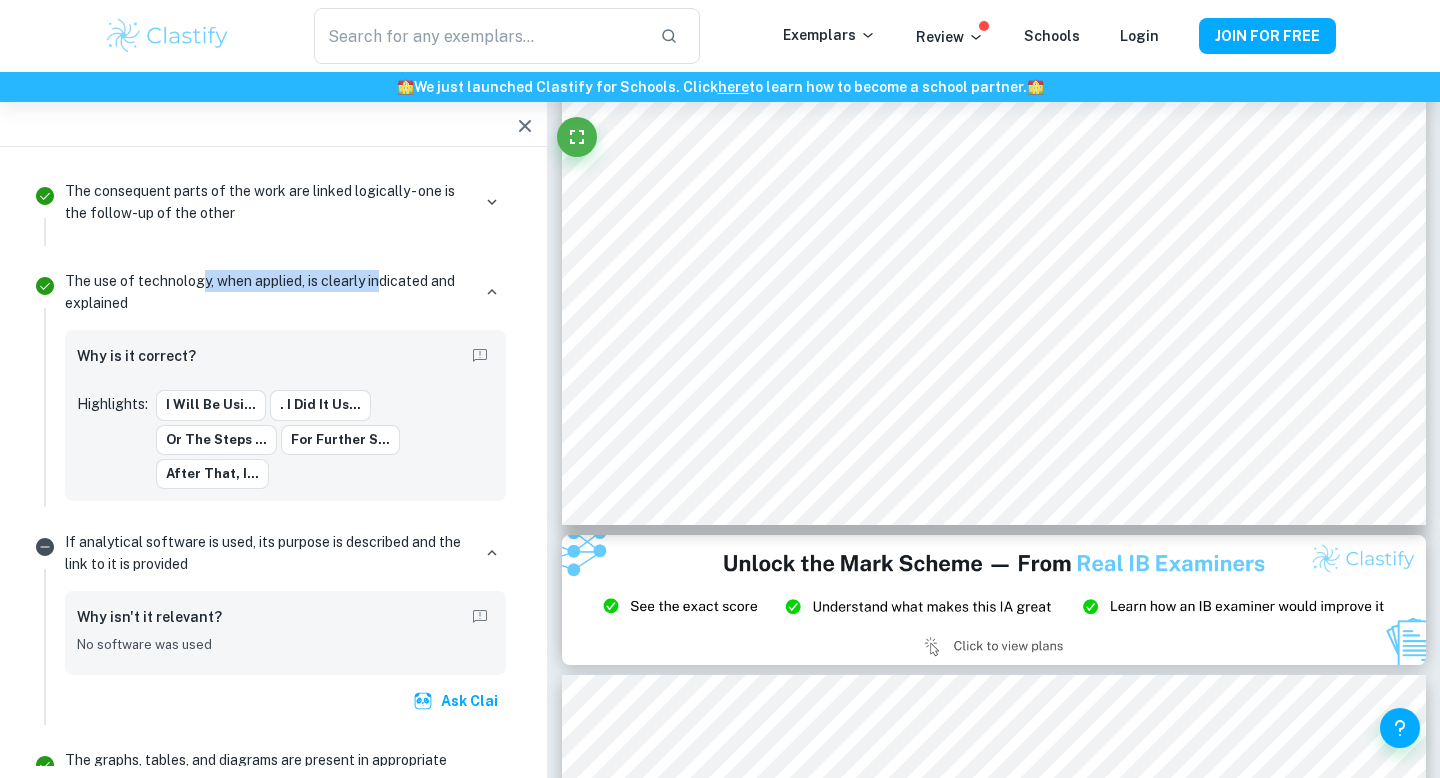 drag, startPoint x: 203, startPoint y: 284, endPoint x: 379, endPoint y: 281, distance: 176.02557 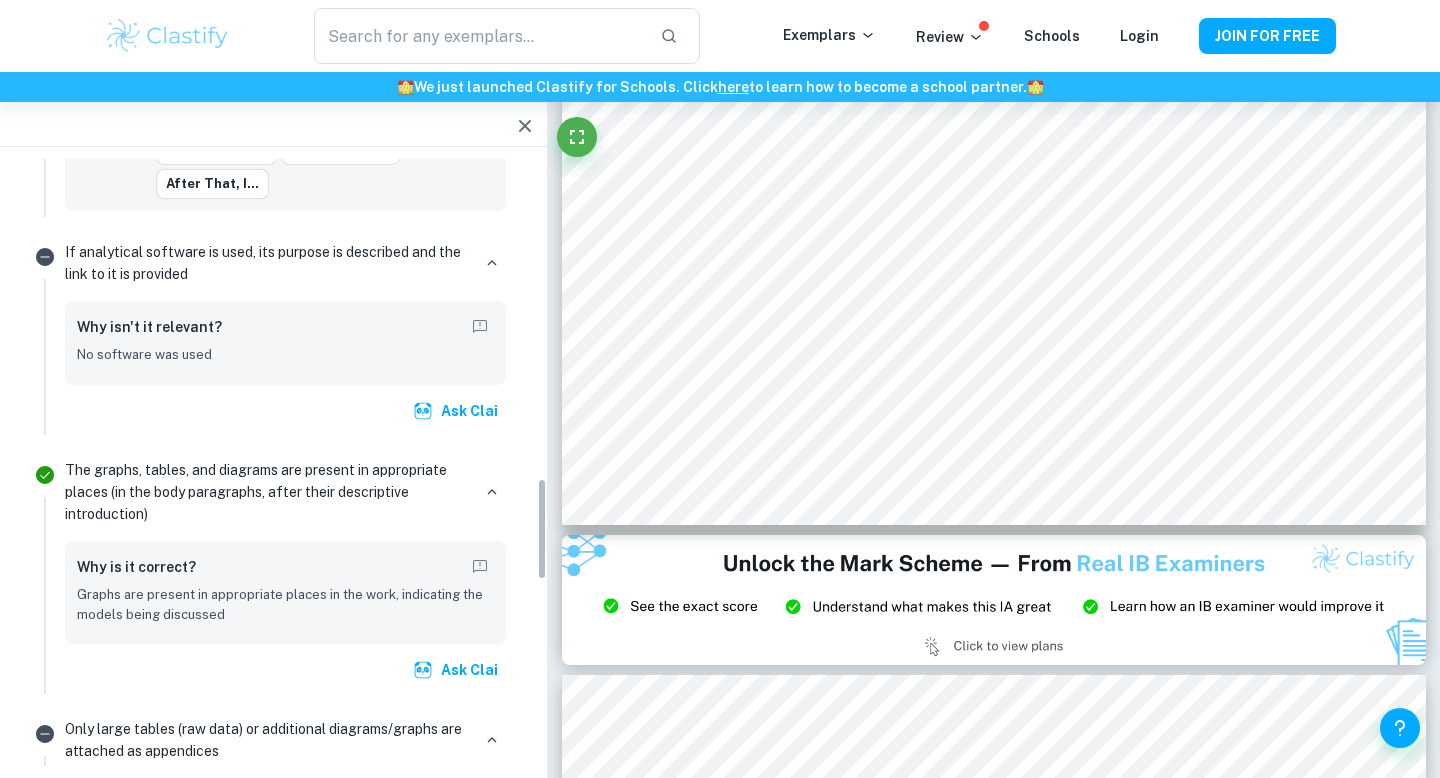 scroll, scrollTop: 1894, scrollLeft: 0, axis: vertical 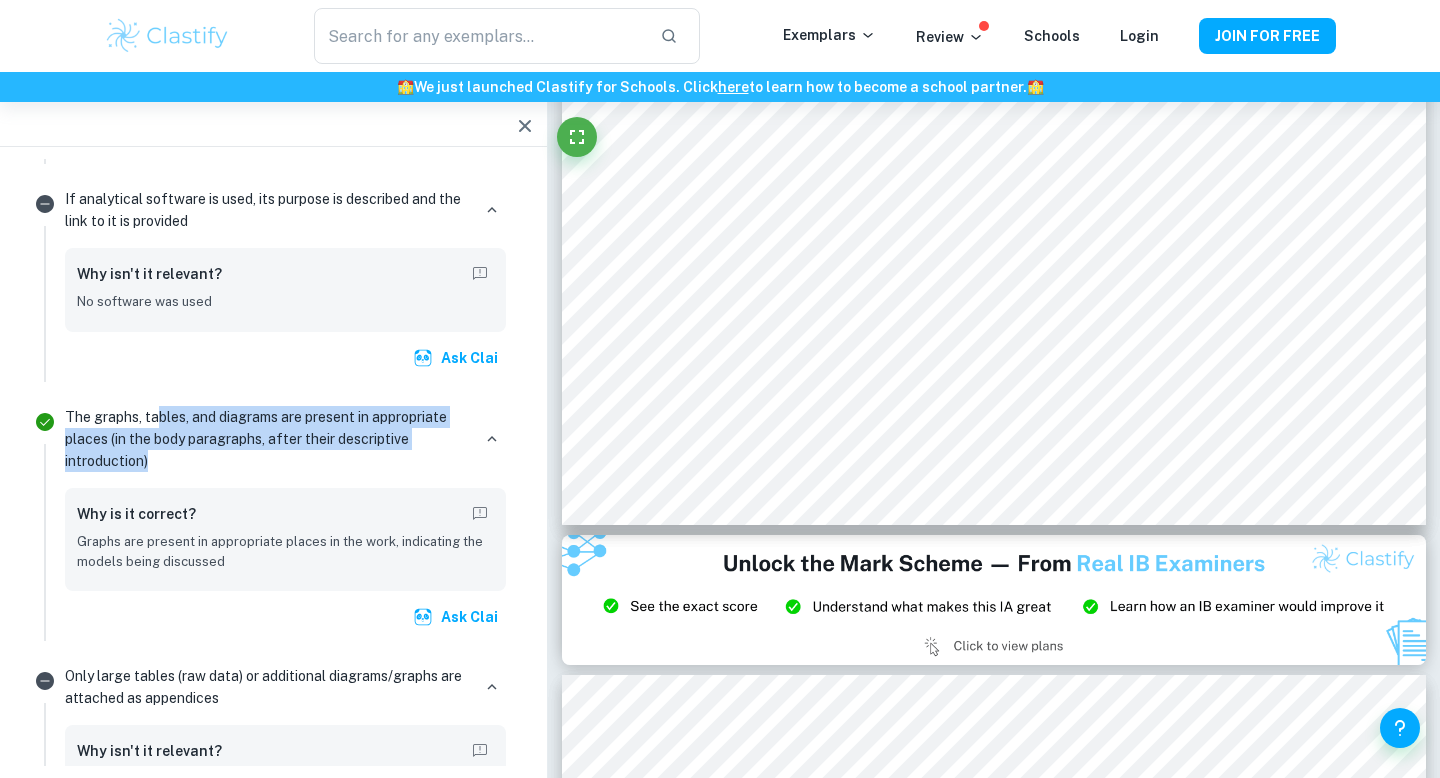 drag, startPoint x: 158, startPoint y: 390, endPoint x: 330, endPoint y: 436, distance: 178.04494 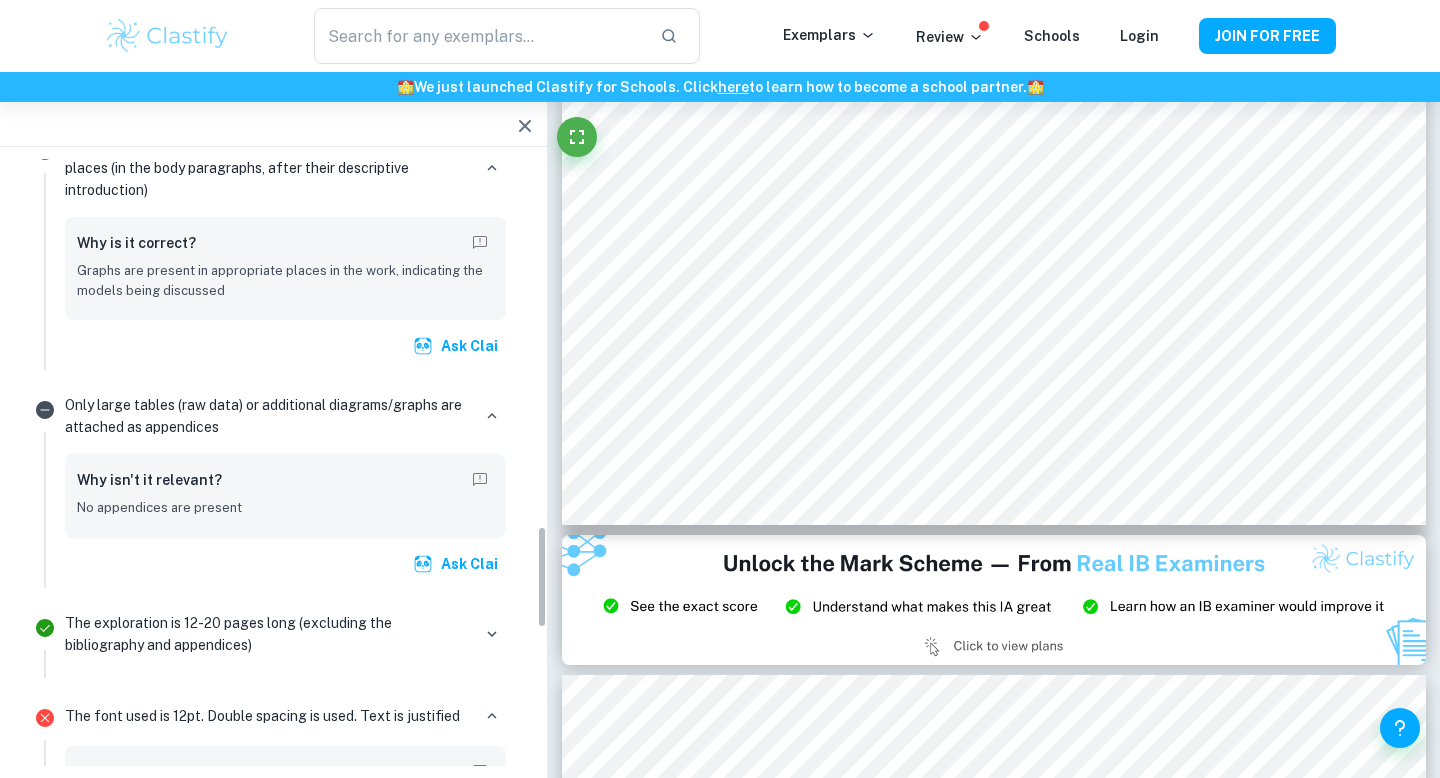 scroll, scrollTop: 2168, scrollLeft: 0, axis: vertical 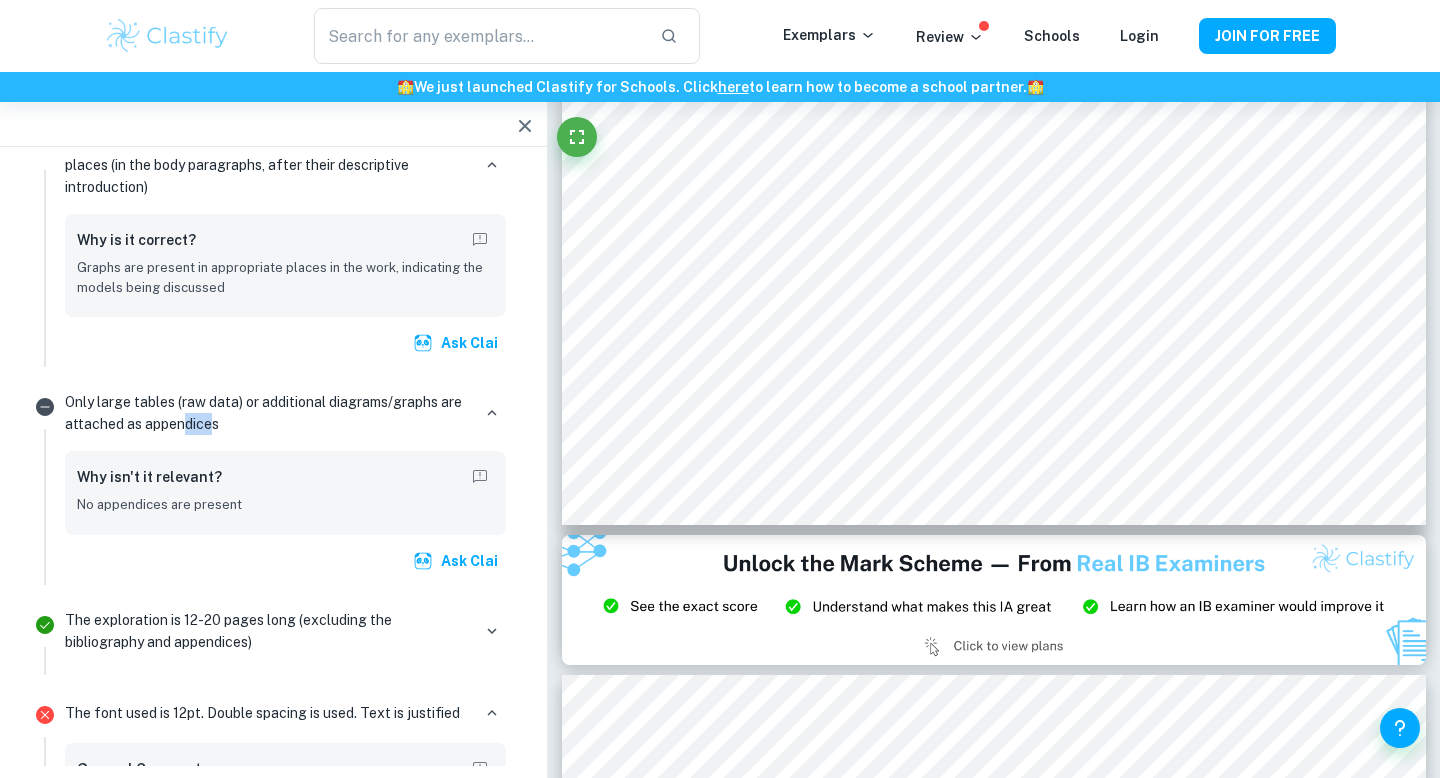 drag, startPoint x: 194, startPoint y: 399, endPoint x: 224, endPoint y: 402, distance: 30.149628 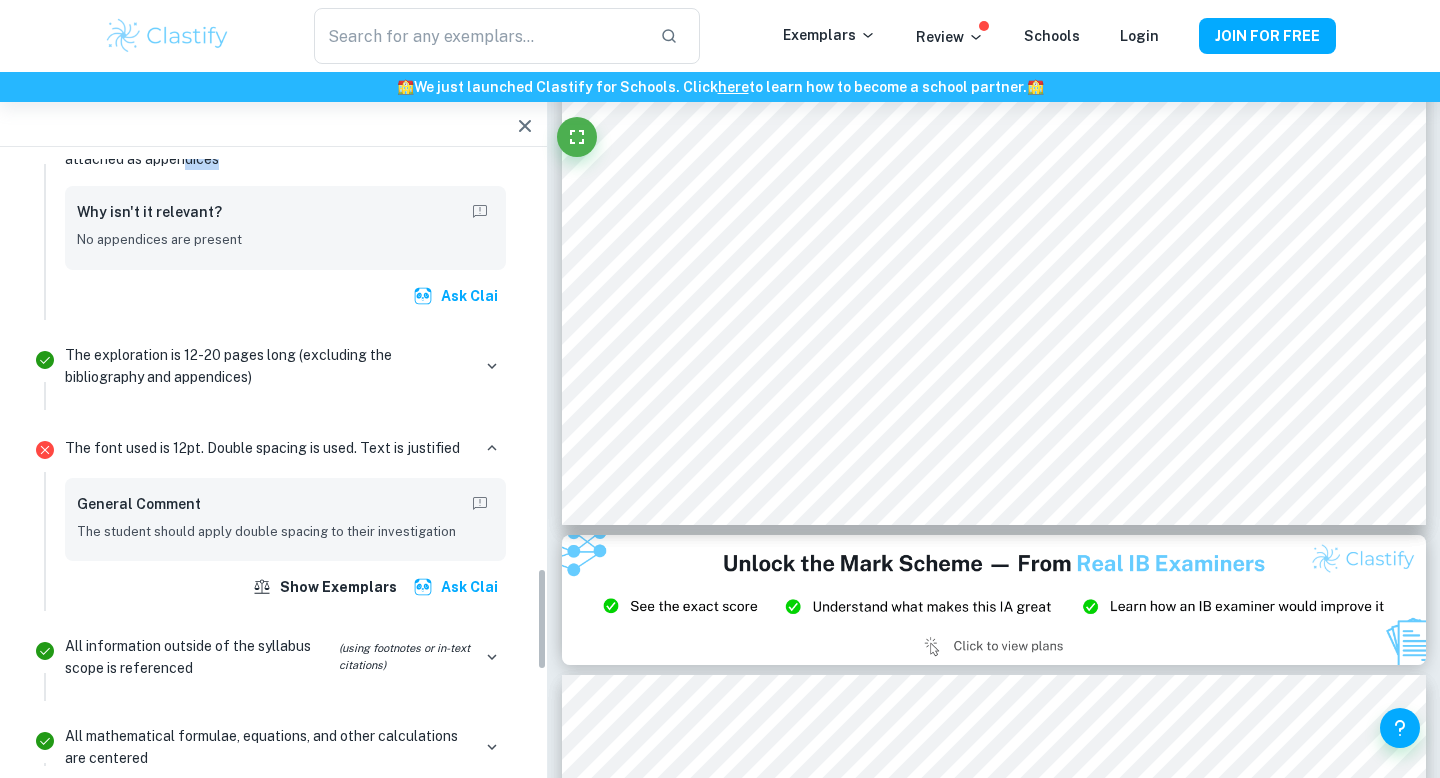 scroll, scrollTop: 2435, scrollLeft: 0, axis: vertical 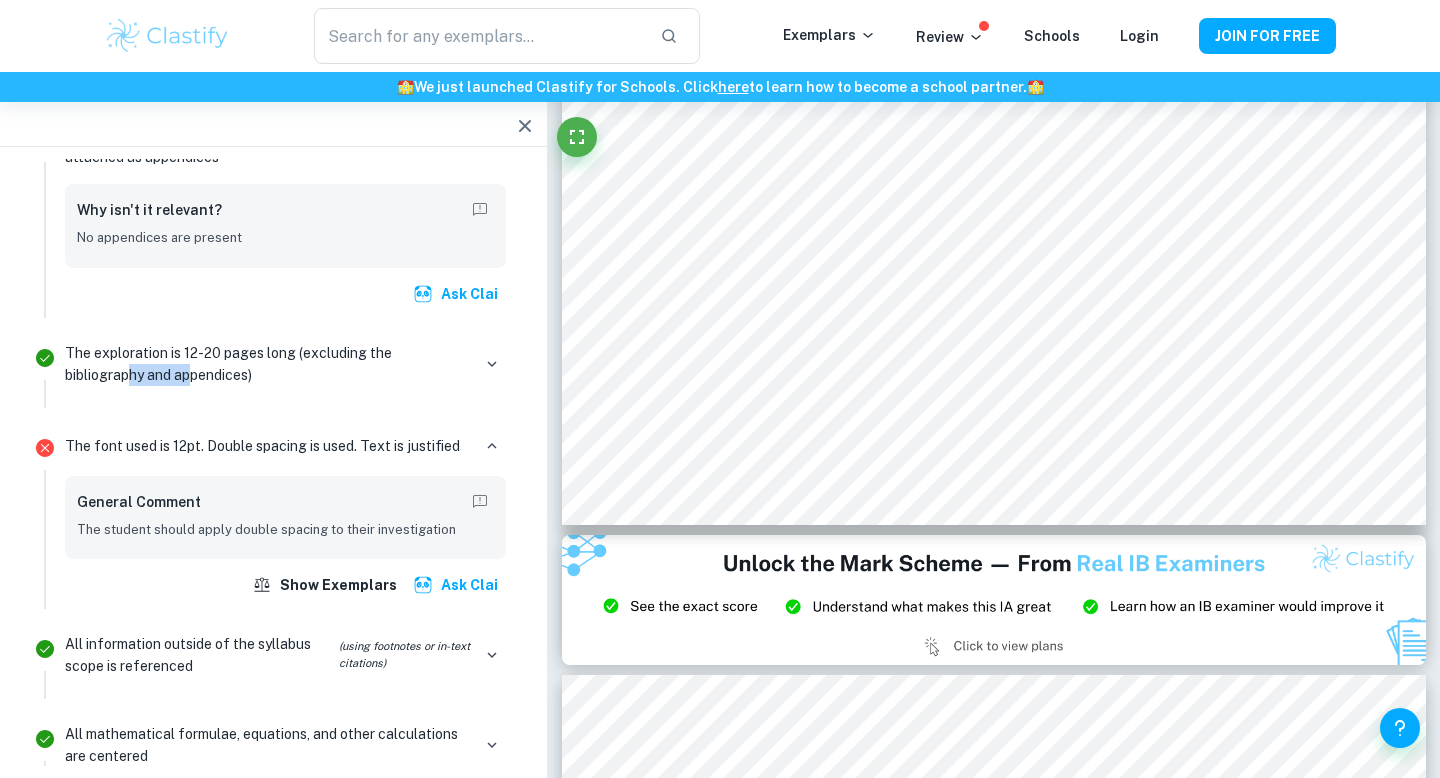 drag, startPoint x: 136, startPoint y: 343, endPoint x: 188, endPoint y: 343, distance: 52 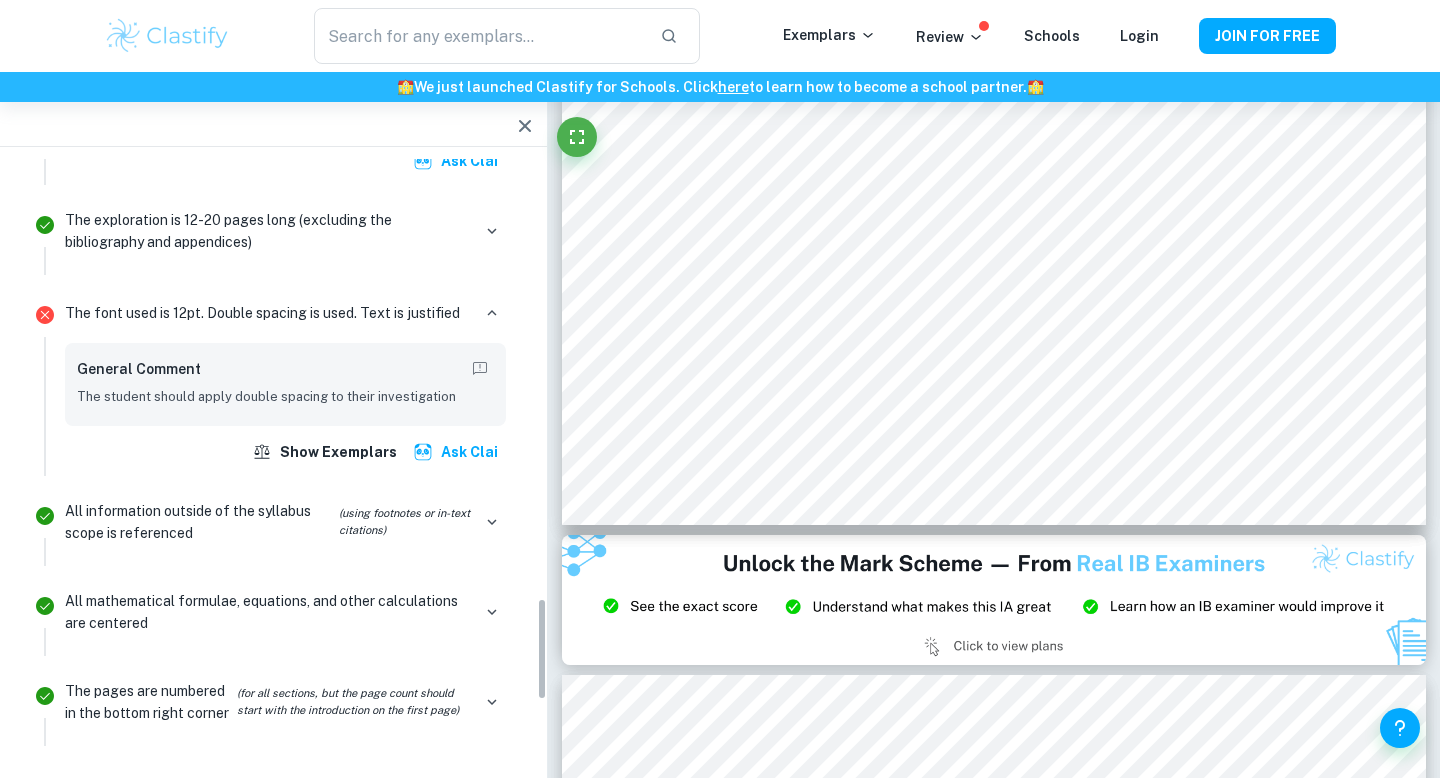 scroll, scrollTop: 2604, scrollLeft: 0, axis: vertical 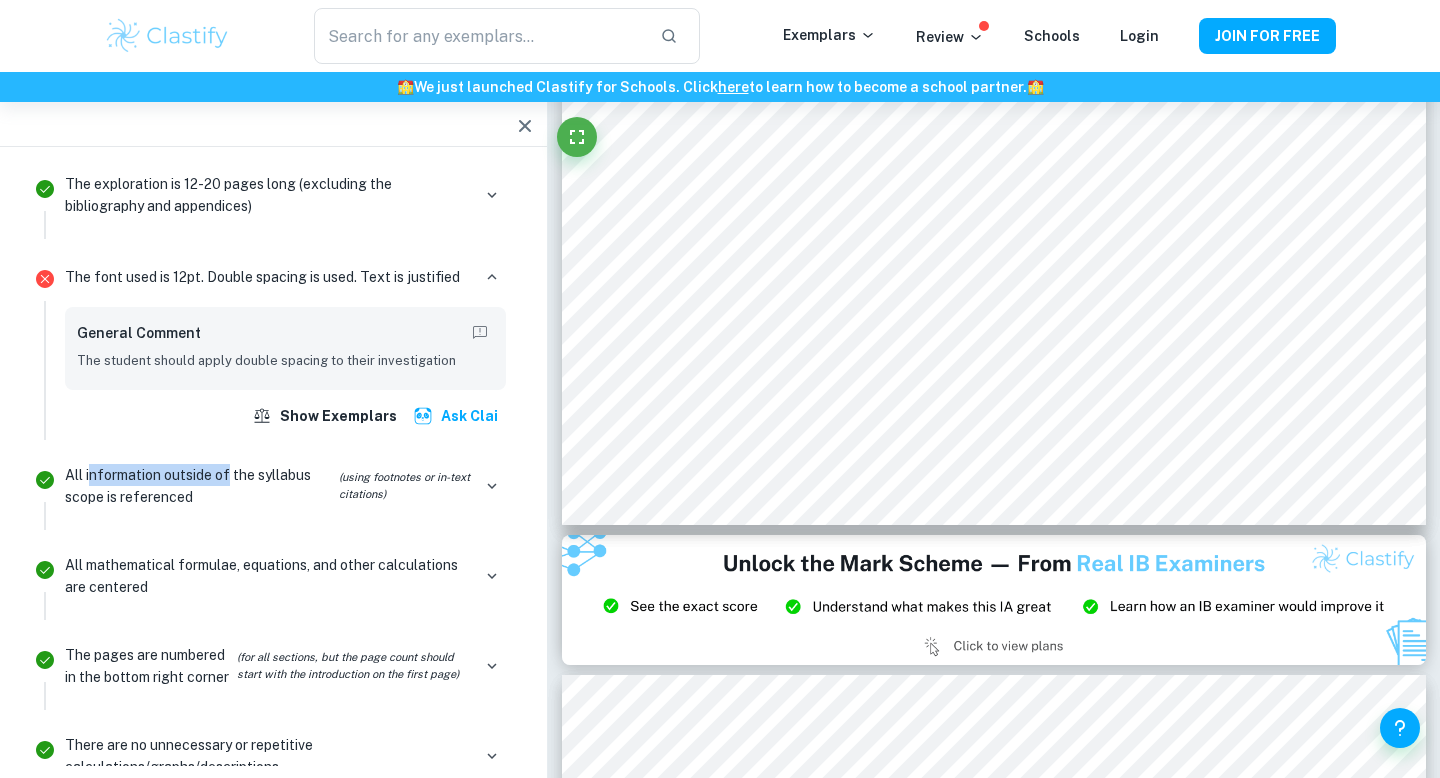 drag, startPoint x: 88, startPoint y: 431, endPoint x: 230, endPoint y: 439, distance: 142.22517 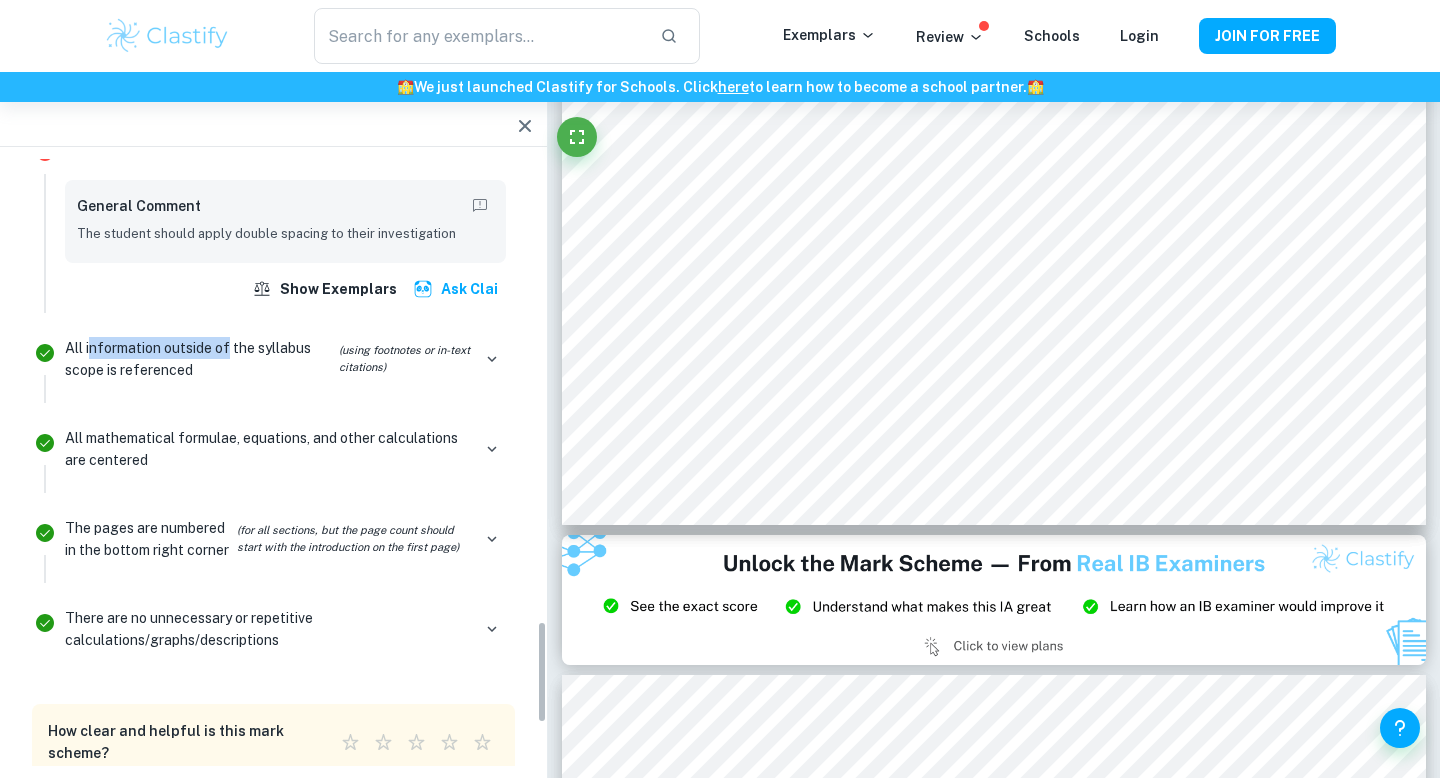 scroll, scrollTop: 2750, scrollLeft: 0, axis: vertical 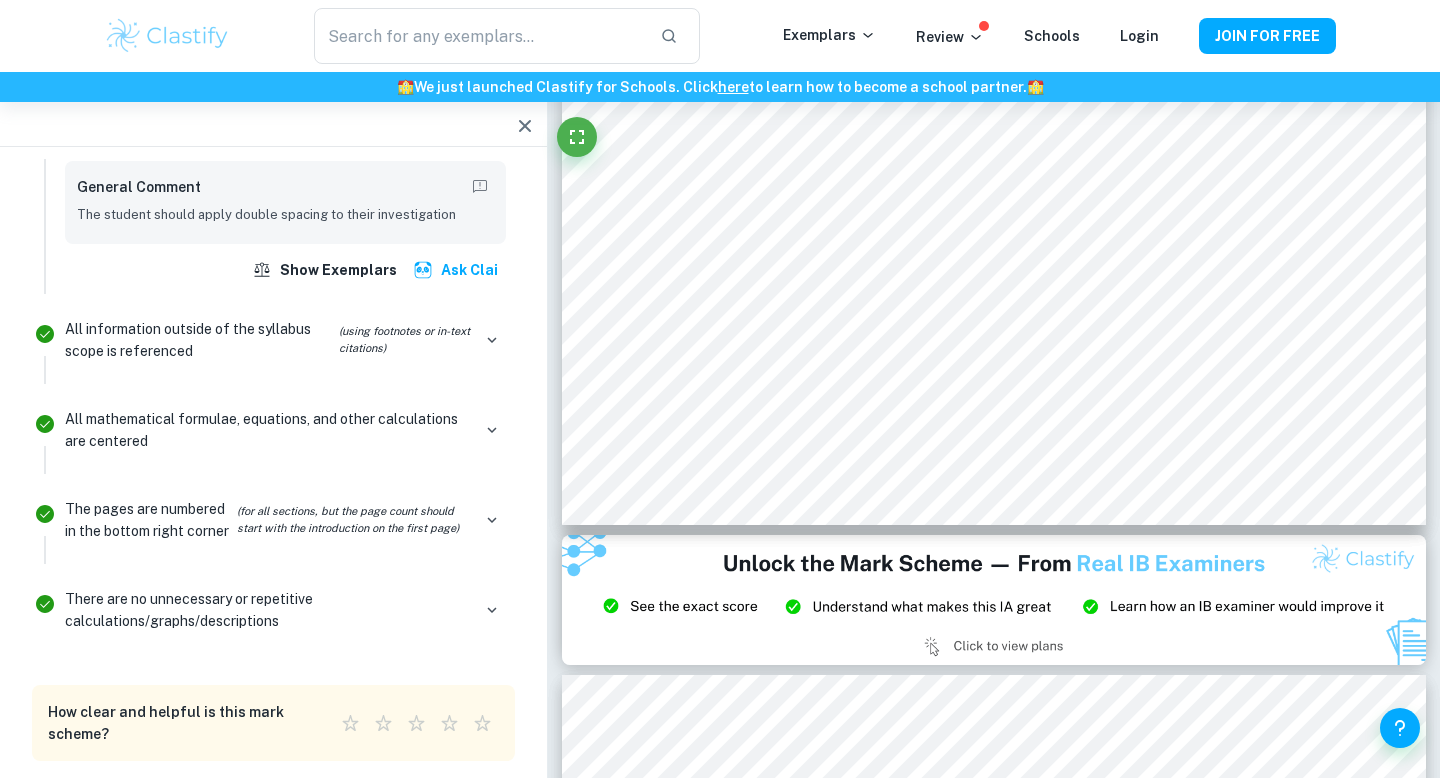 click on "All mathematical formulae, equations, and other calculations are centered" at bounding box center (267, 430) 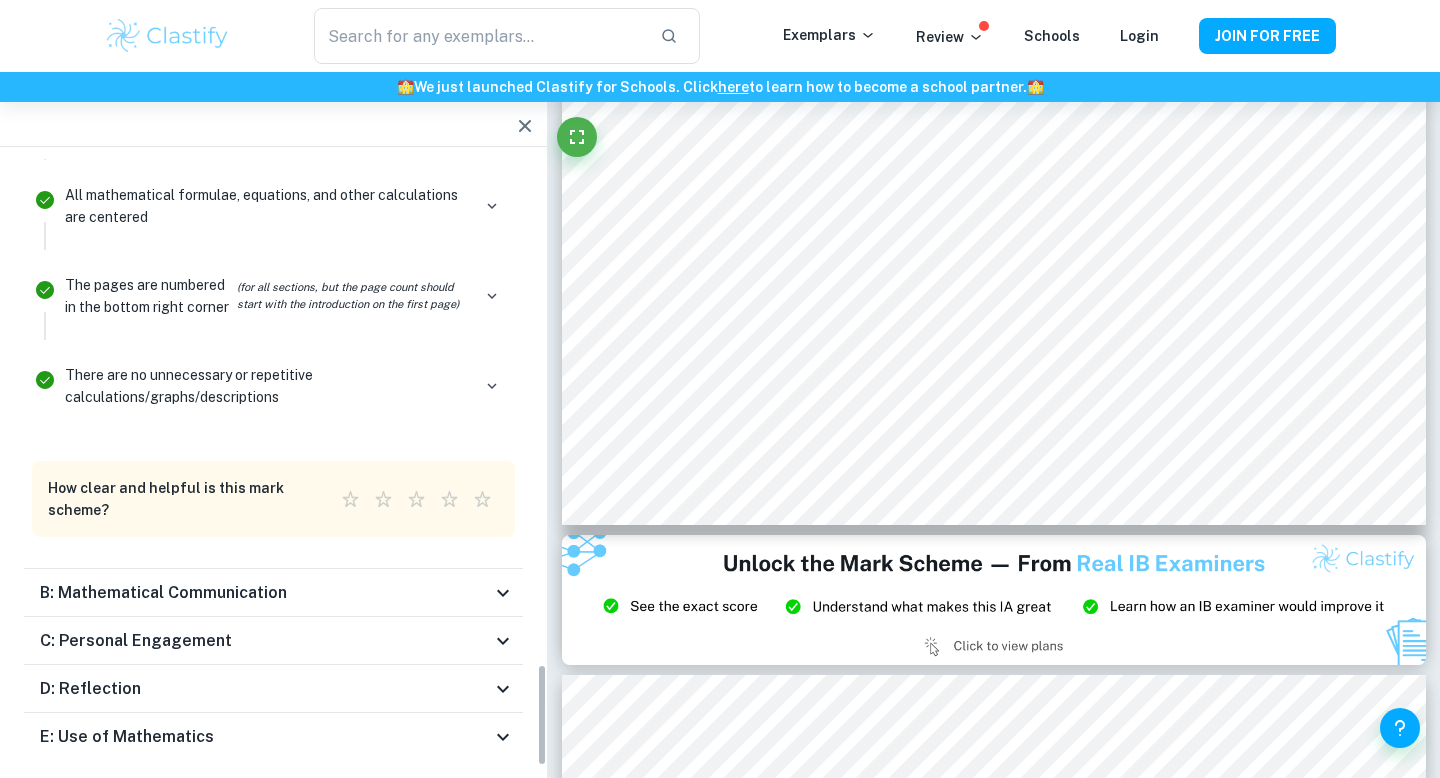 scroll, scrollTop: 2981, scrollLeft: 0, axis: vertical 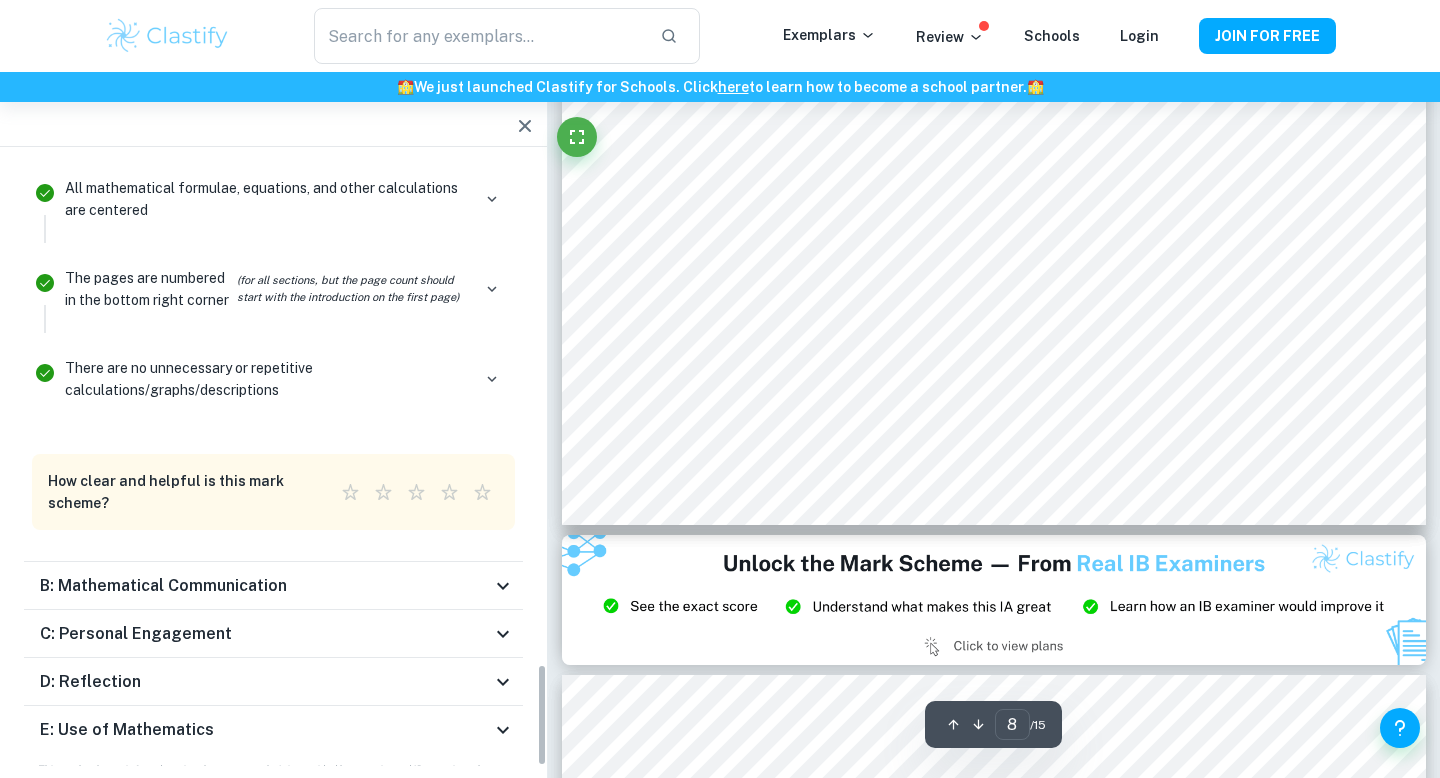 click on "B: Mathematical Communication" at bounding box center (265, 586) 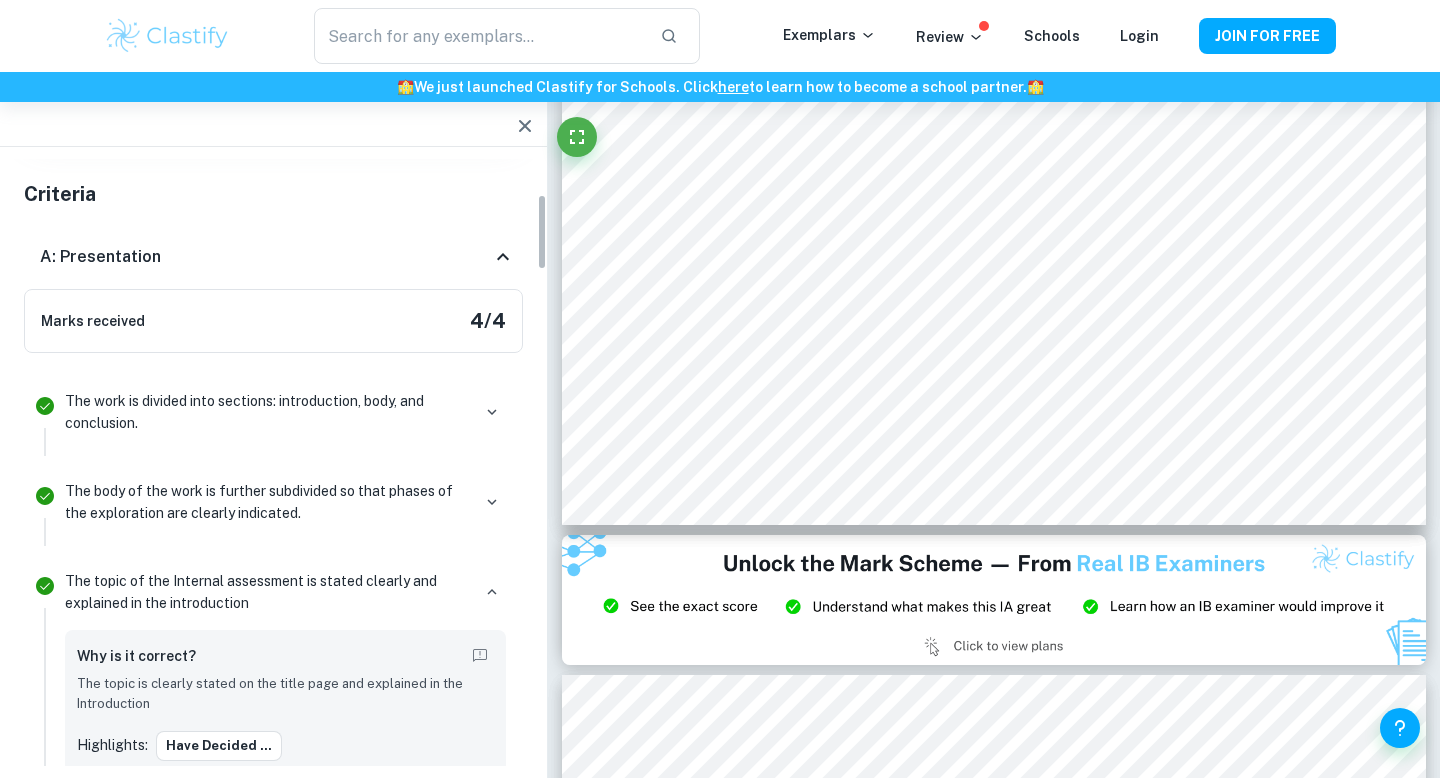 scroll, scrollTop: 320, scrollLeft: 0, axis: vertical 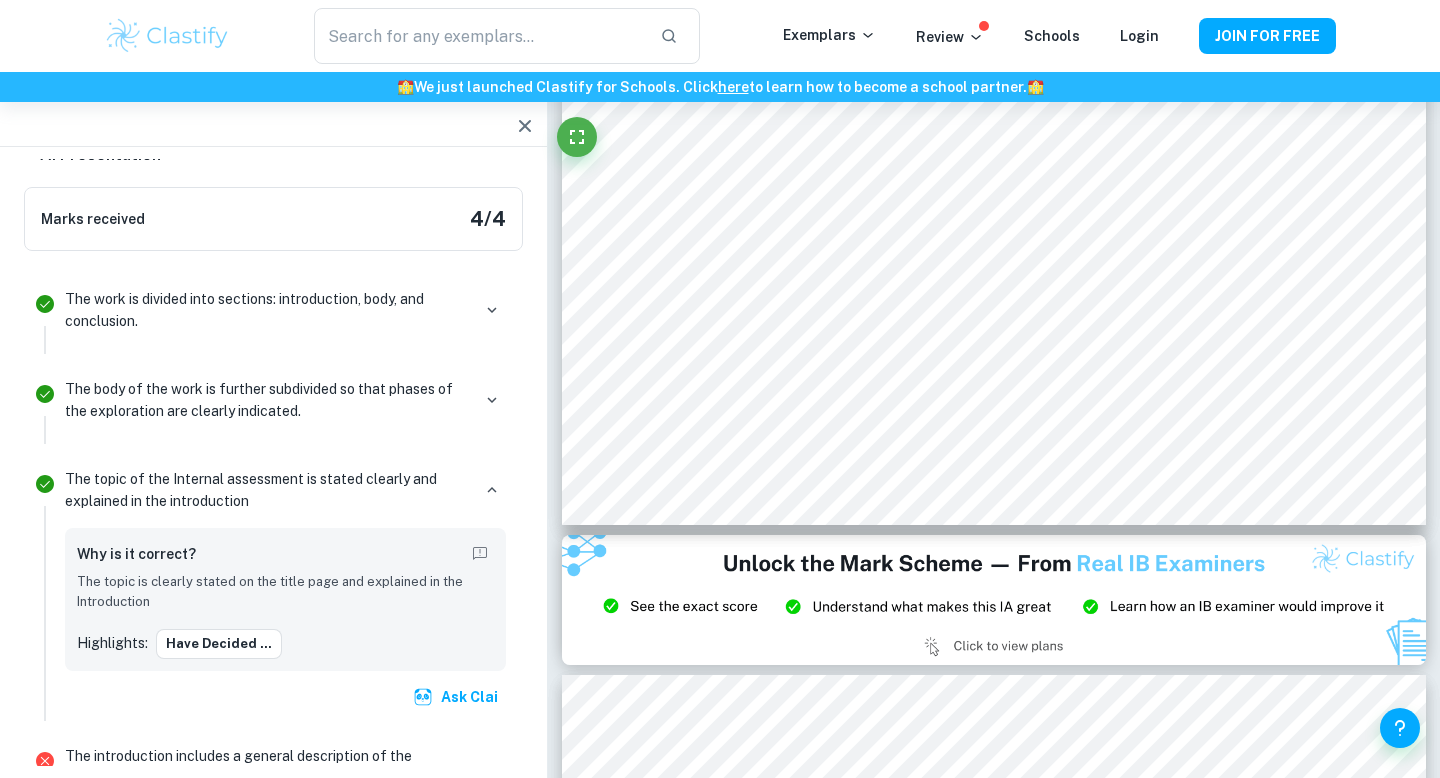 drag, startPoint x: 184, startPoint y: 318, endPoint x: 278, endPoint y: 322, distance: 94.08507 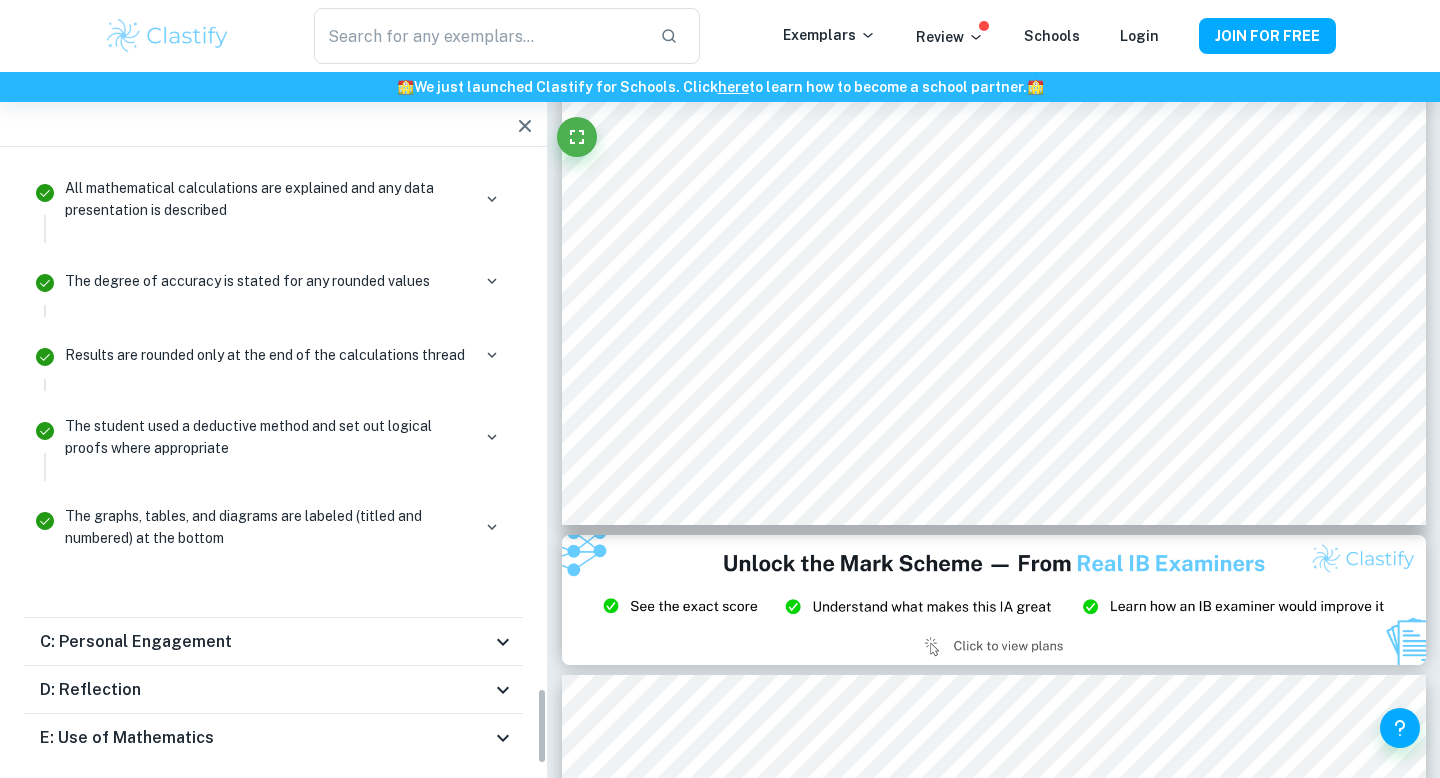 scroll, scrollTop: 4185, scrollLeft: 0, axis: vertical 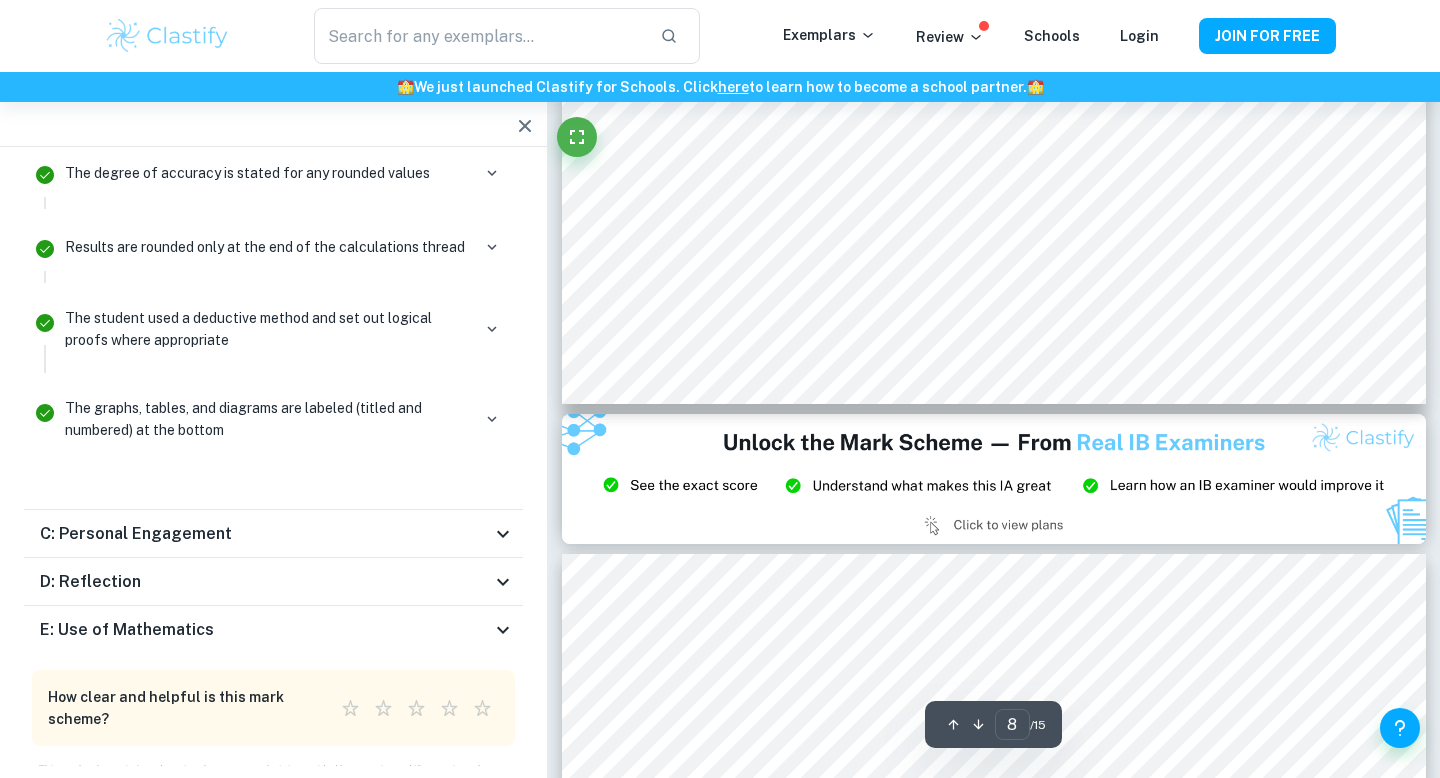 click on "C: Personal Engagement" at bounding box center [273, 534] 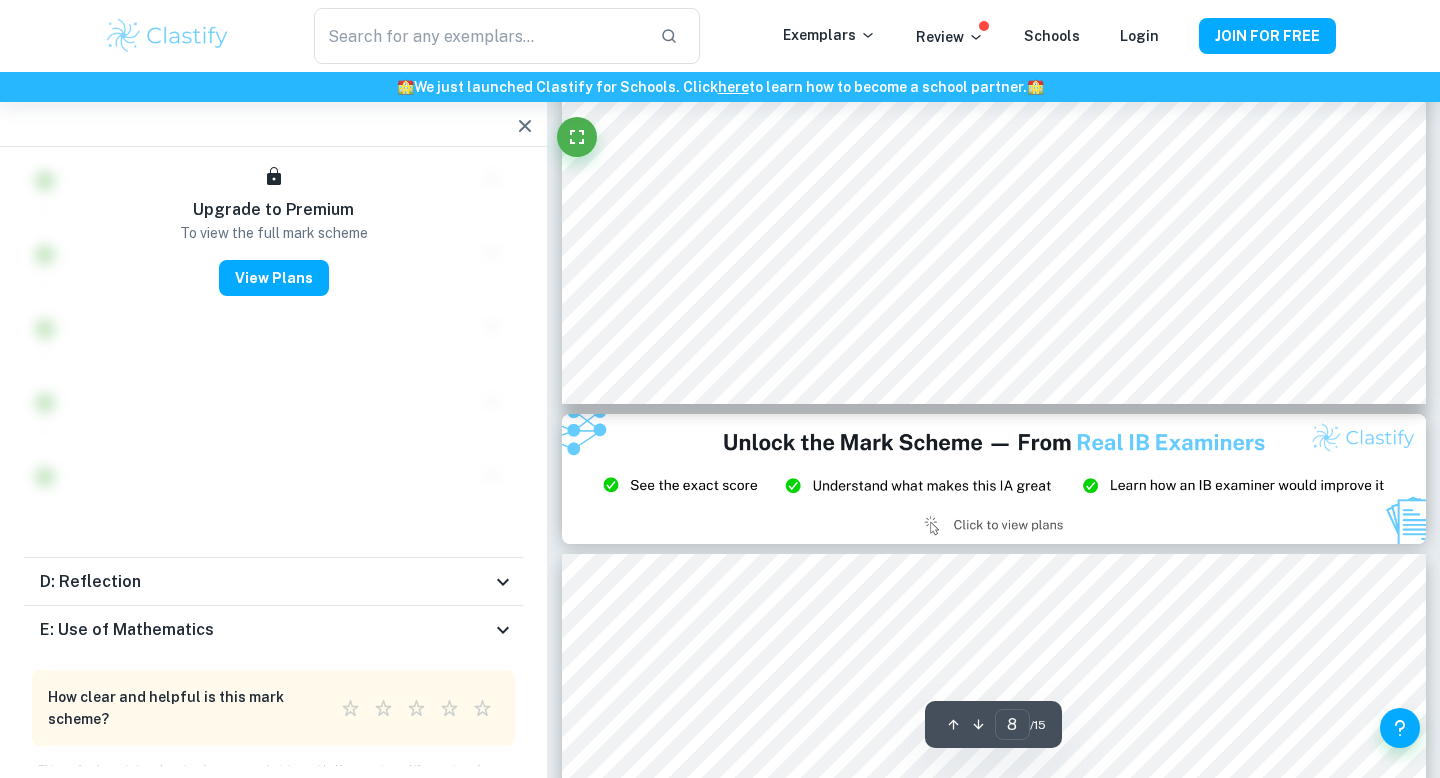 scroll, scrollTop: 4695, scrollLeft: 0, axis: vertical 